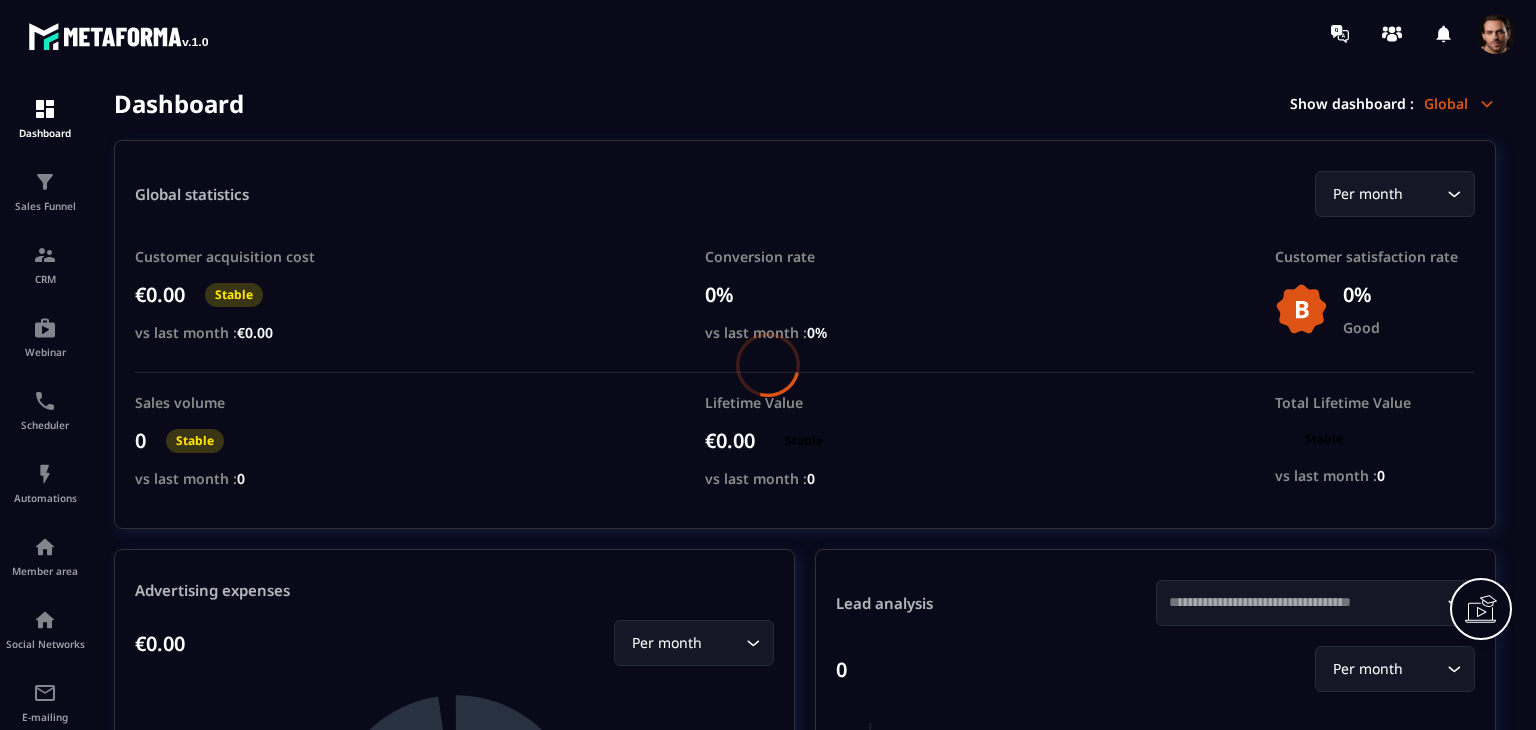 scroll, scrollTop: 0, scrollLeft: 0, axis: both 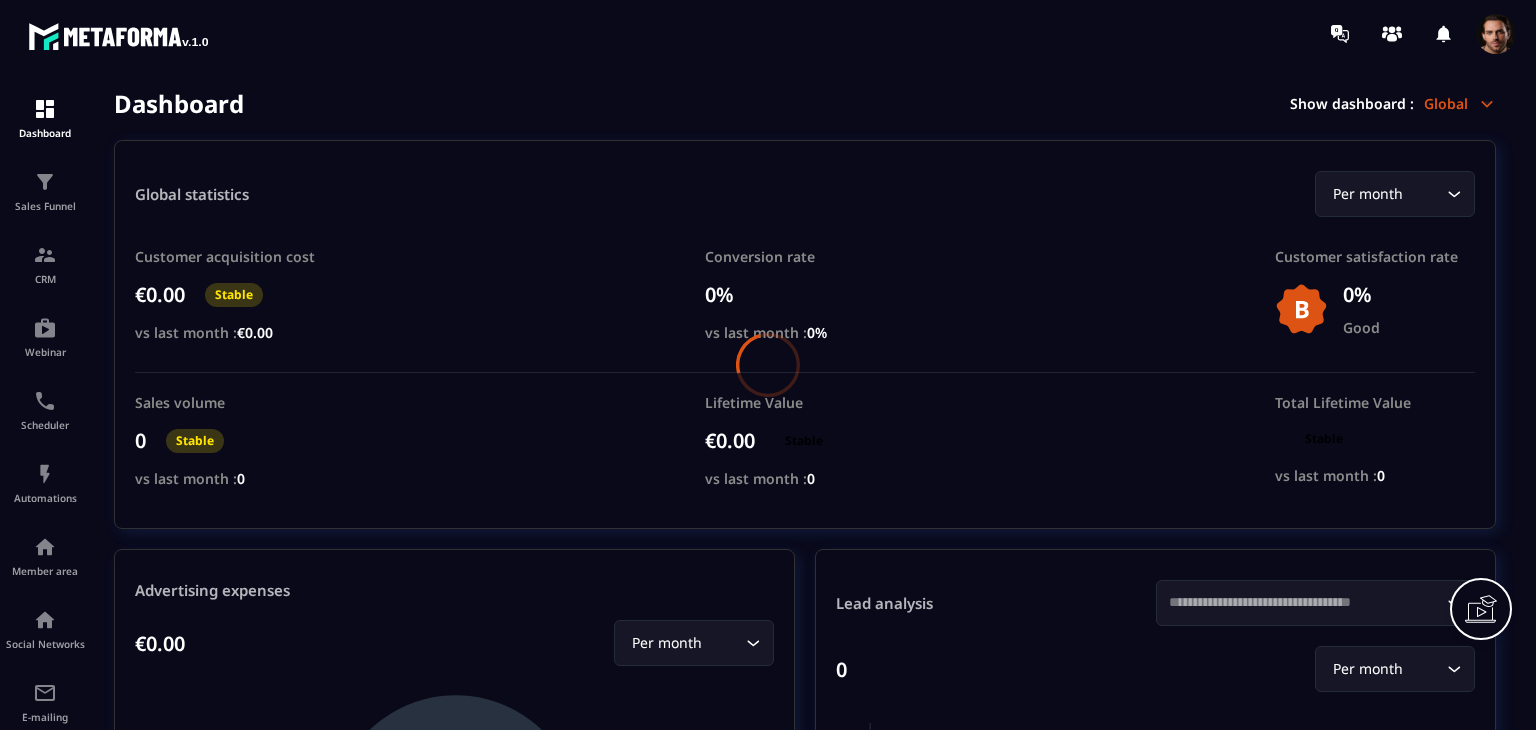 click at bounding box center [768, 365] 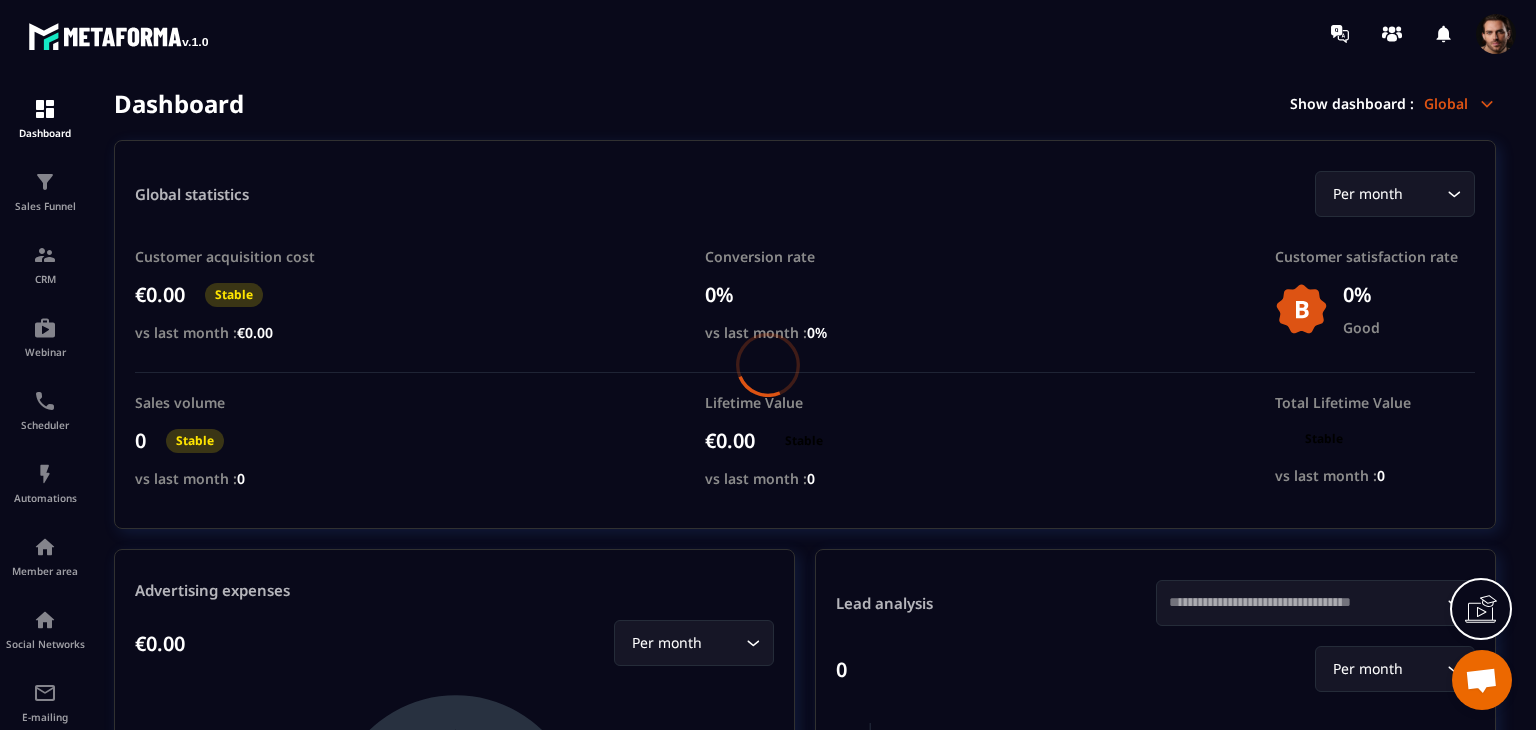 click at bounding box center (768, 365) 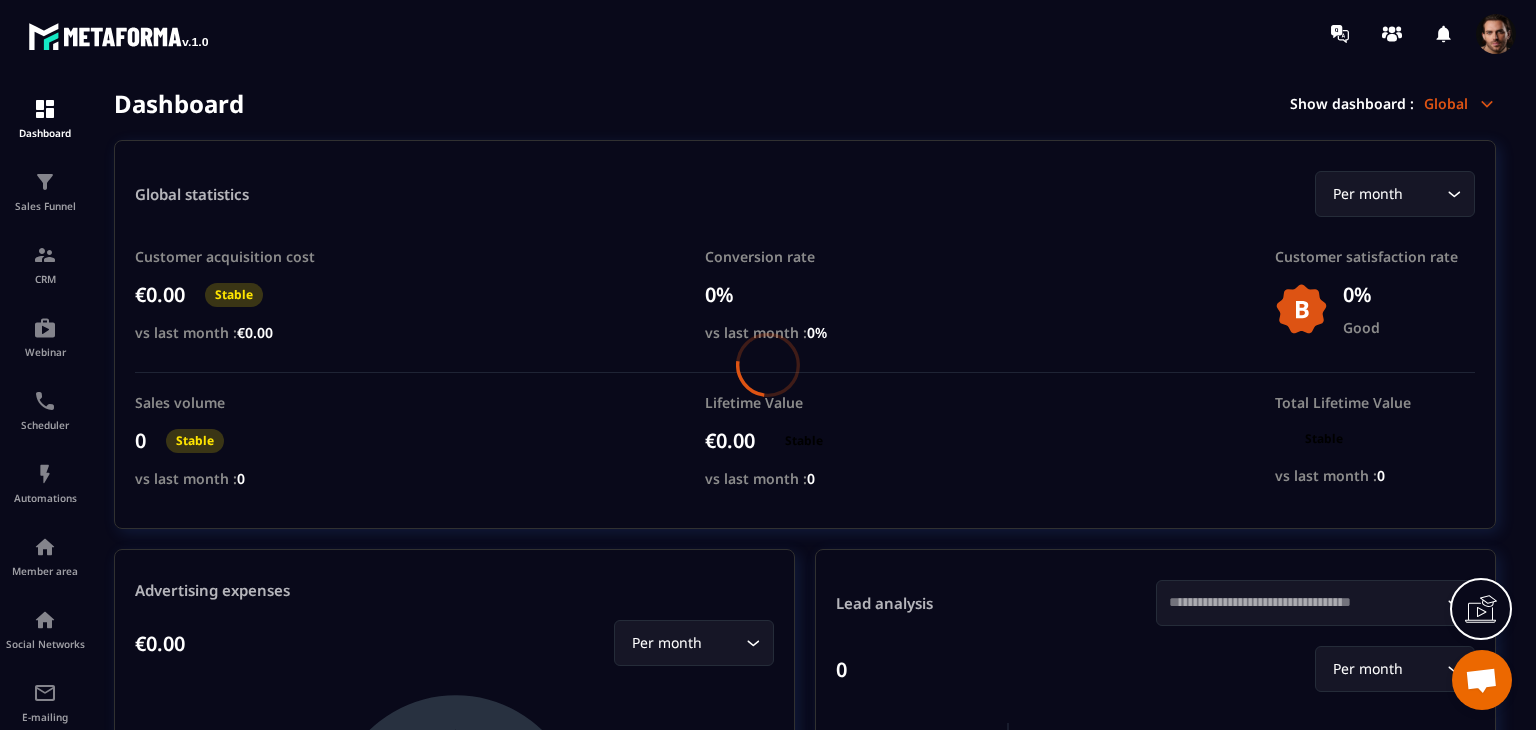 click at bounding box center (768, 365) 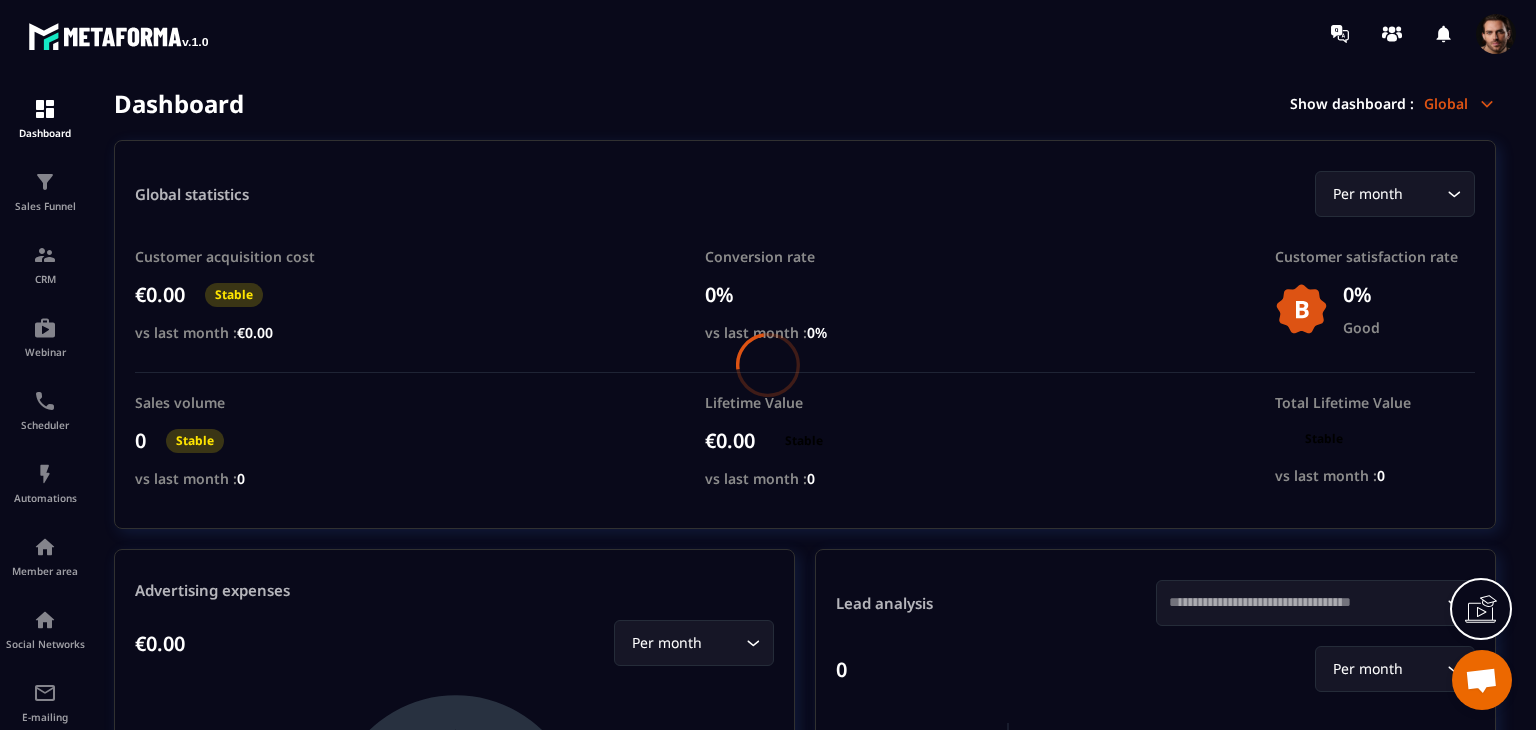 click at bounding box center (768, 365) 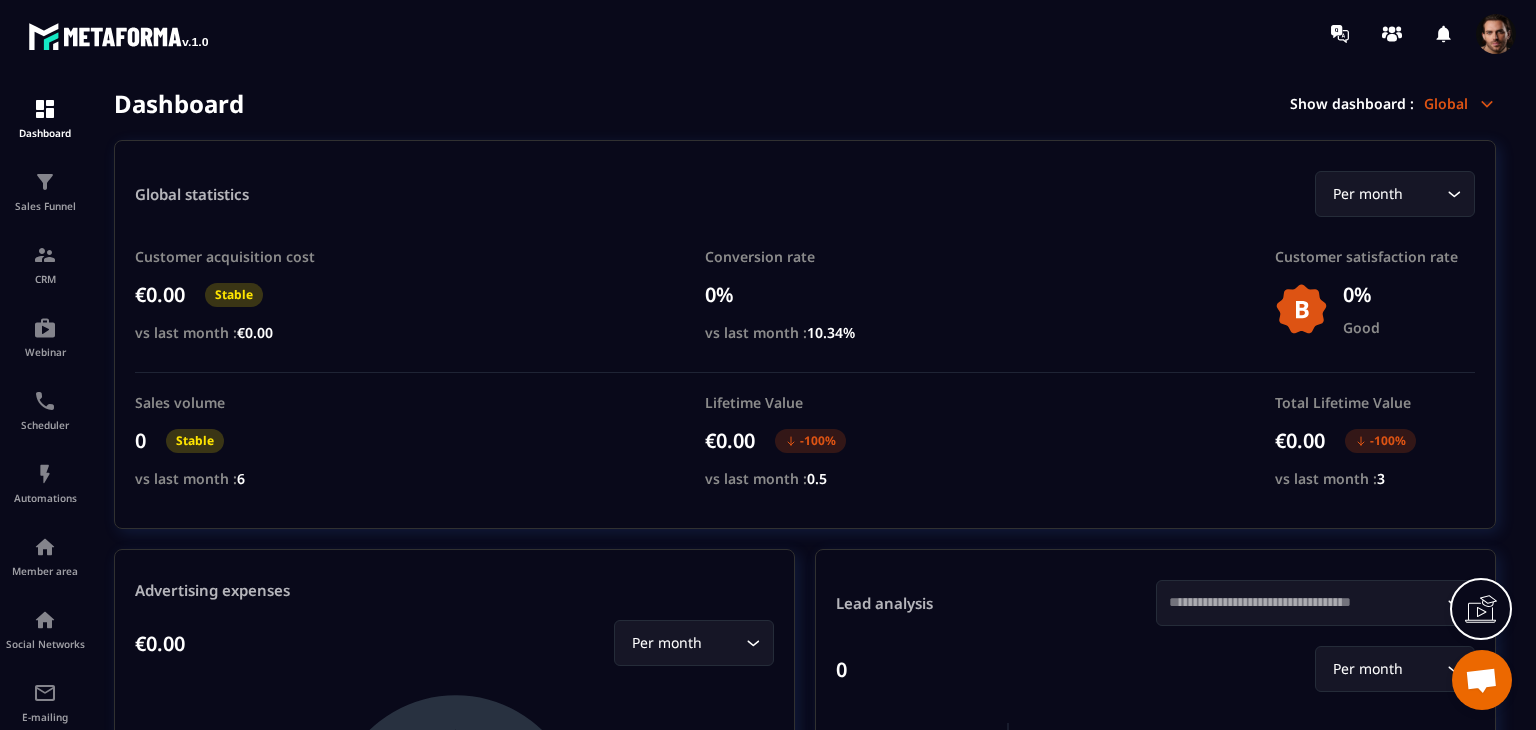 click on "Global" at bounding box center (1460, 103) 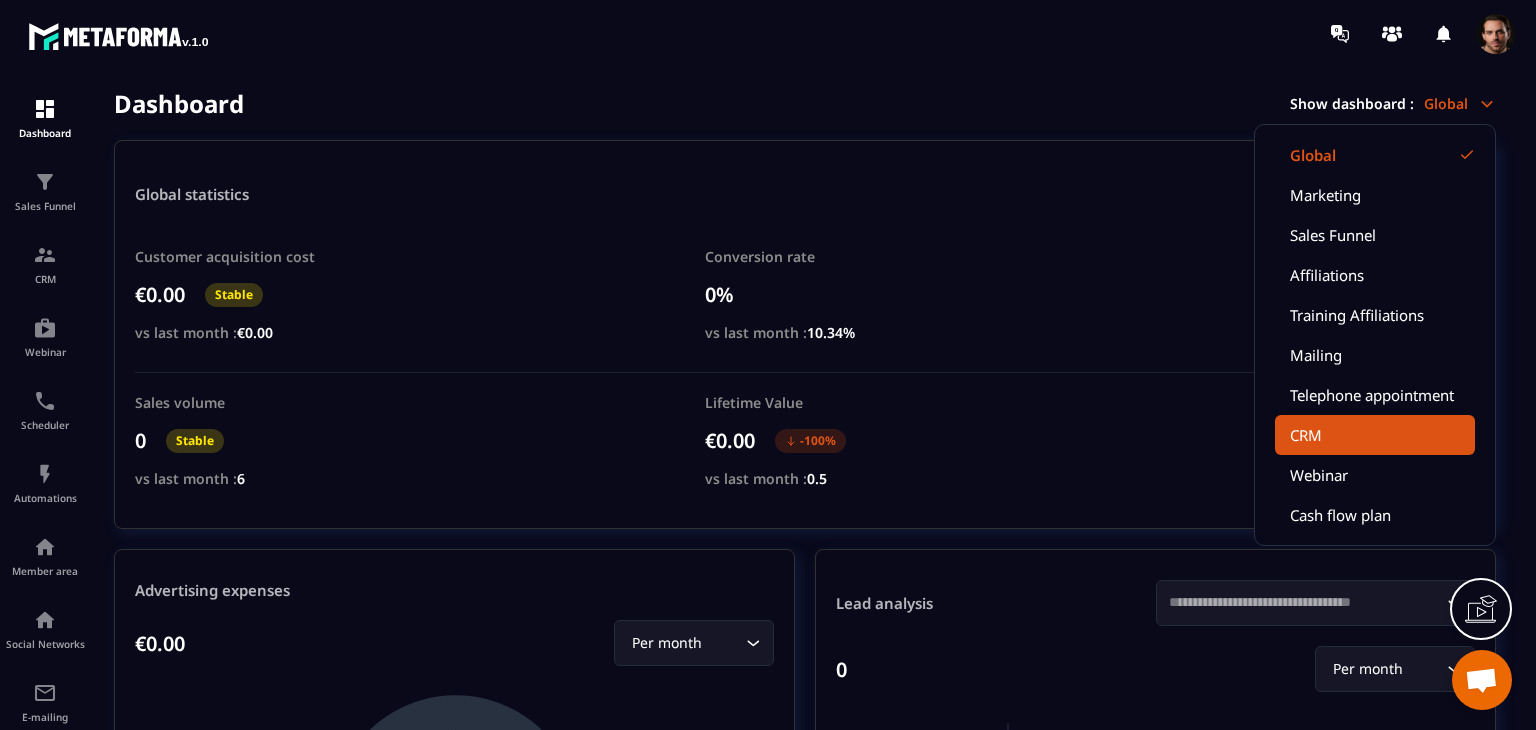 click on "CRM" at bounding box center [1375, 435] 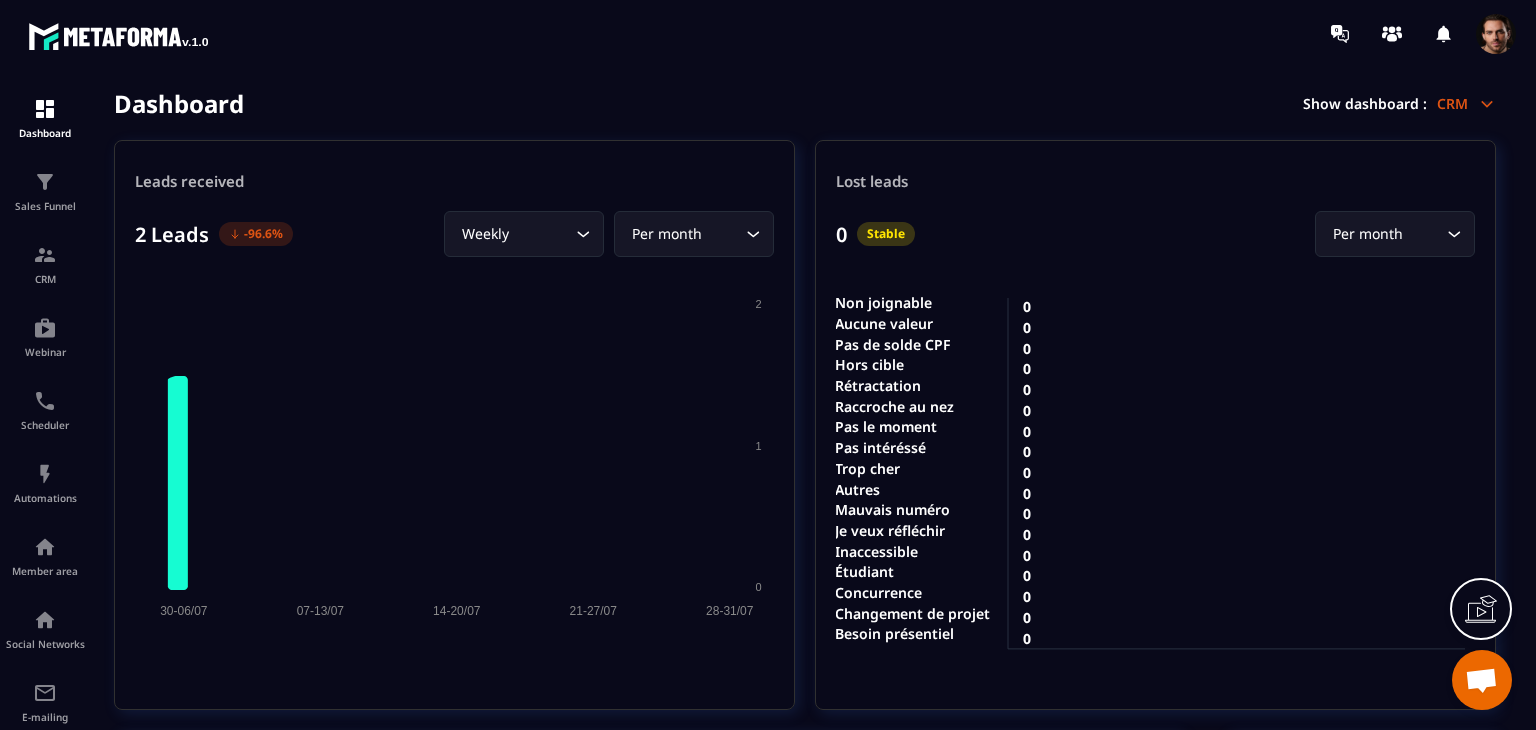 scroll, scrollTop: 100, scrollLeft: 0, axis: vertical 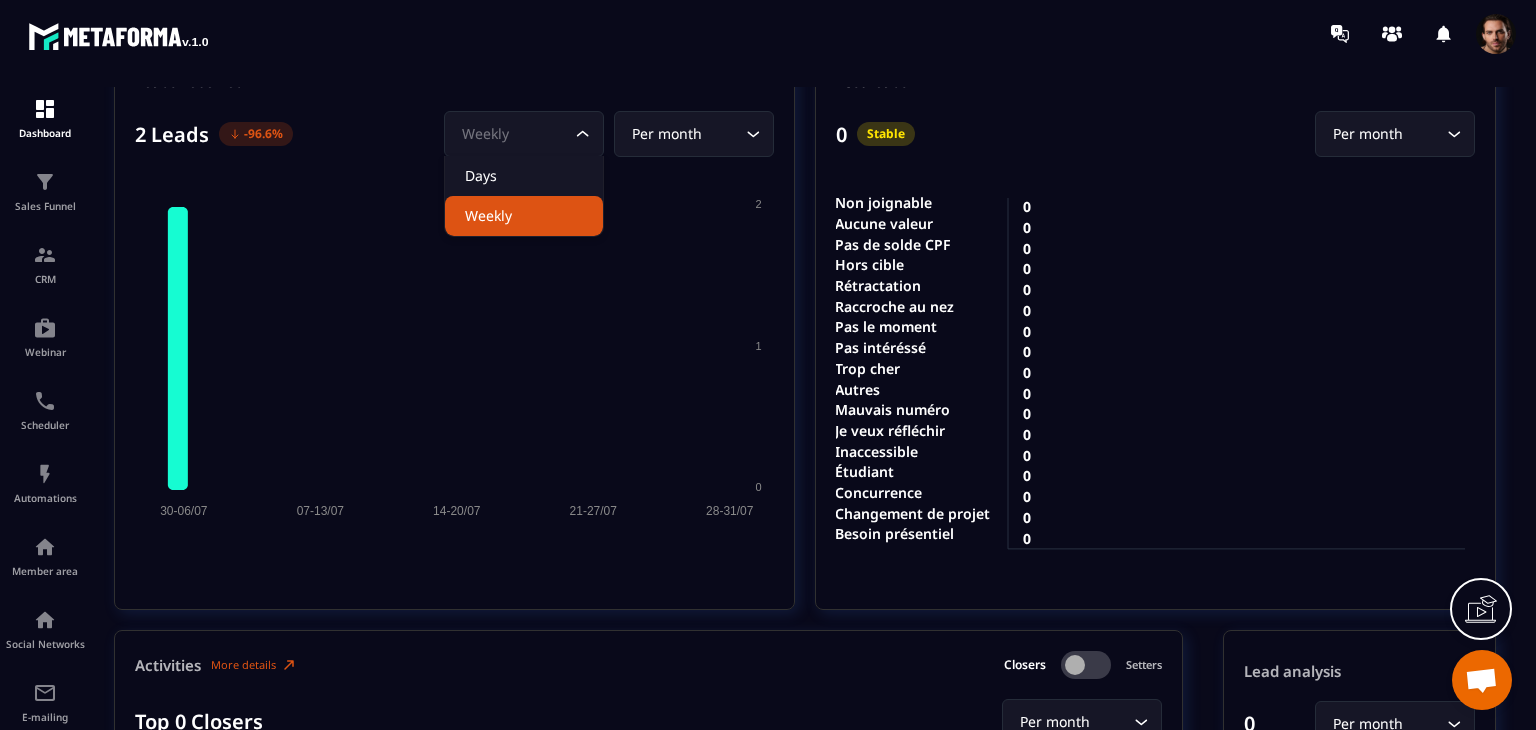 click on "Weekly Loading..." 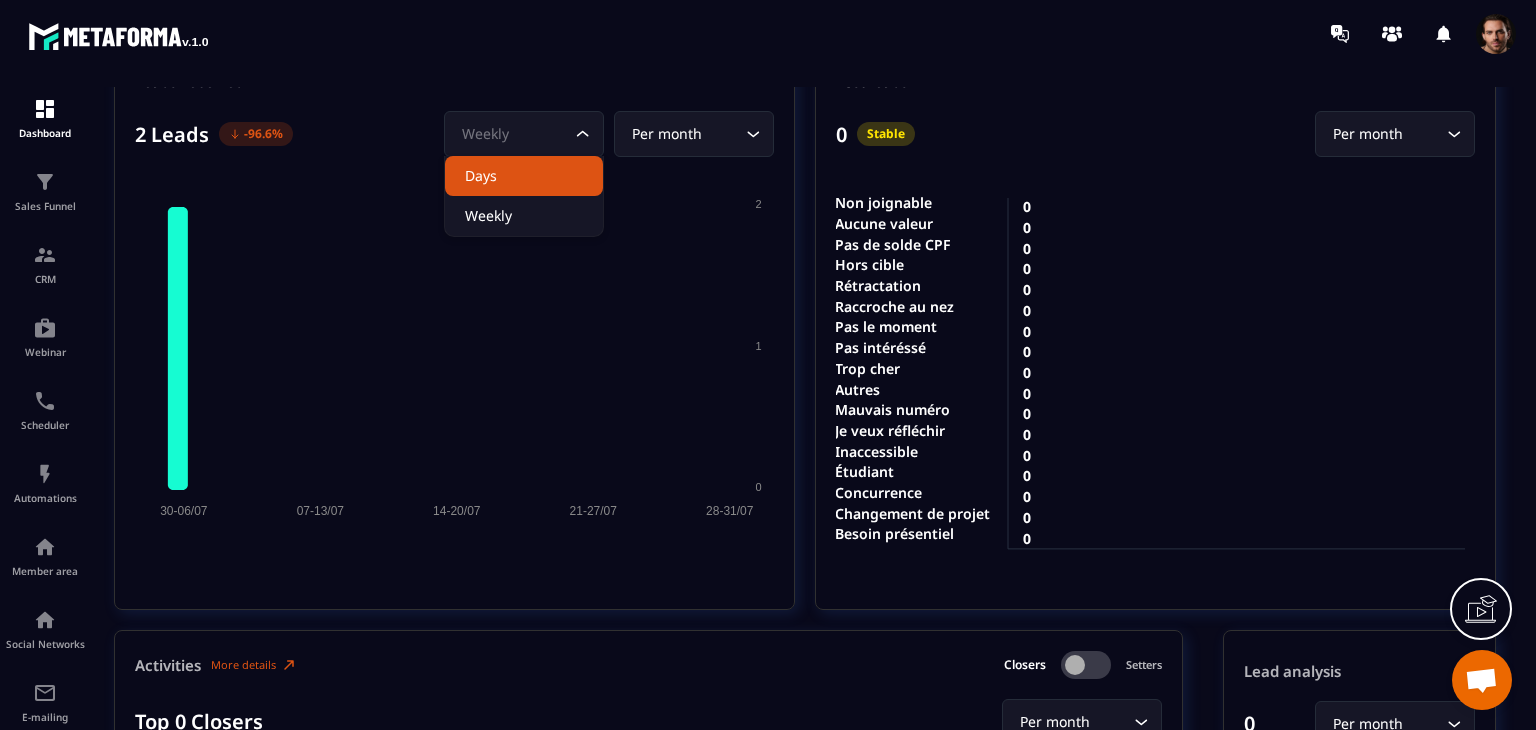 click on "Days" 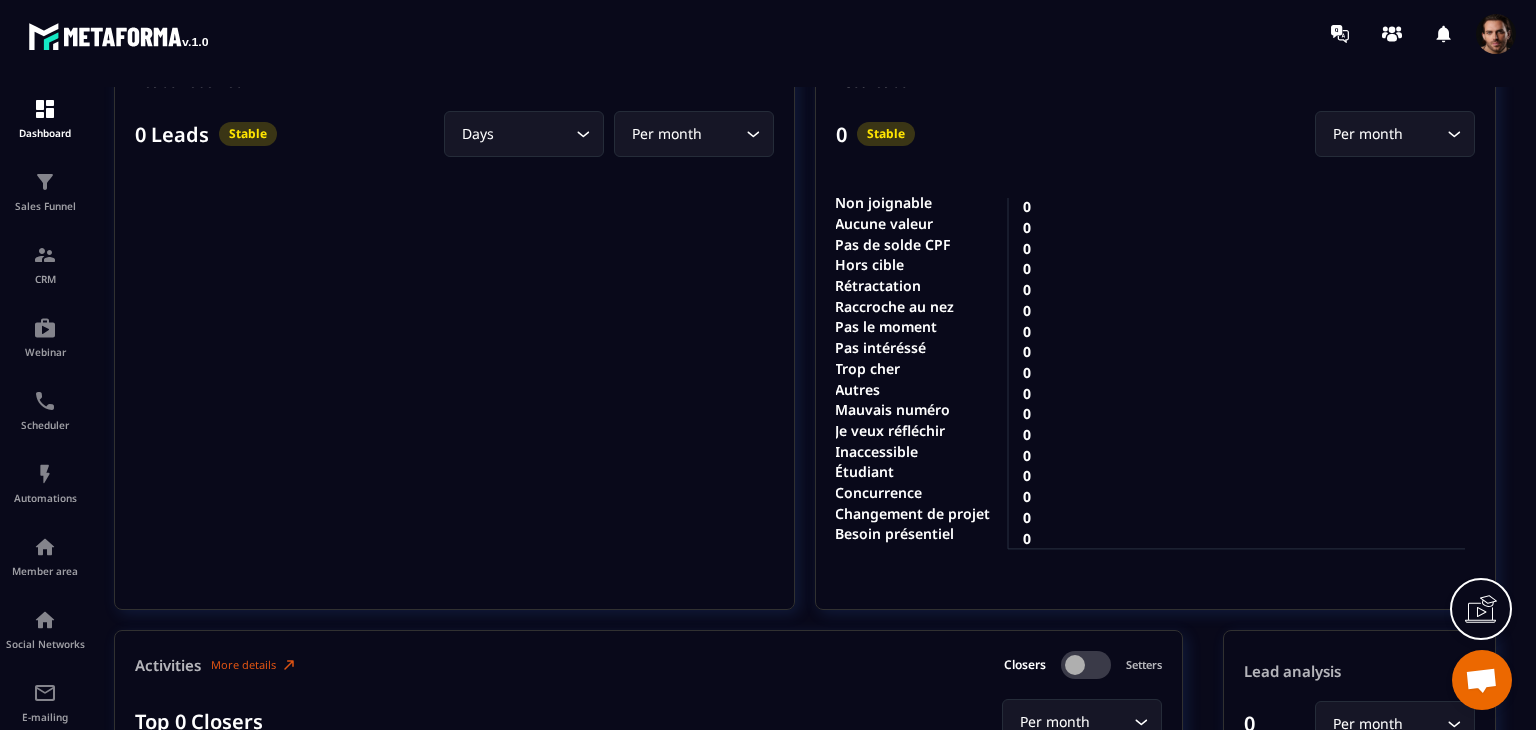 click on "Per month" at bounding box center [684, 134] 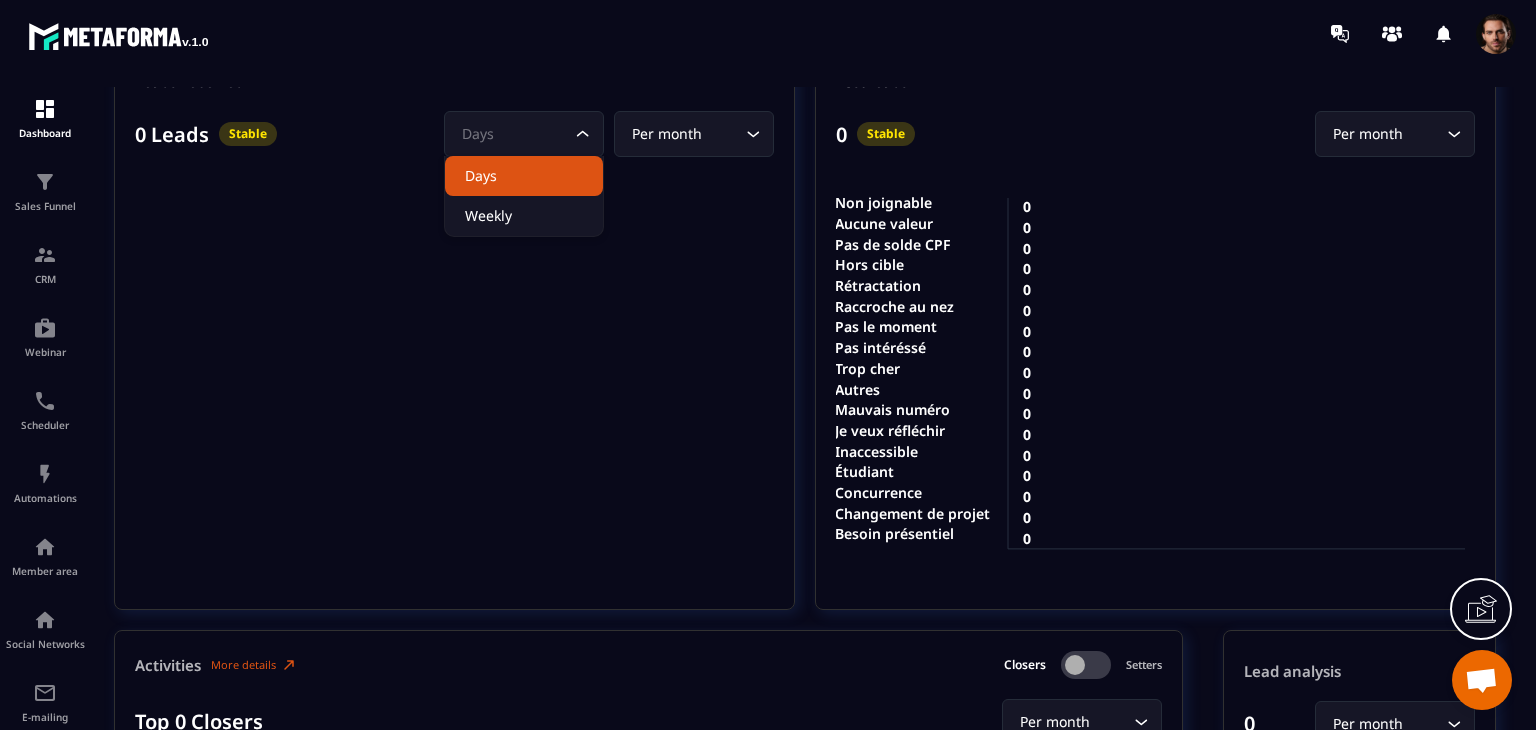 click 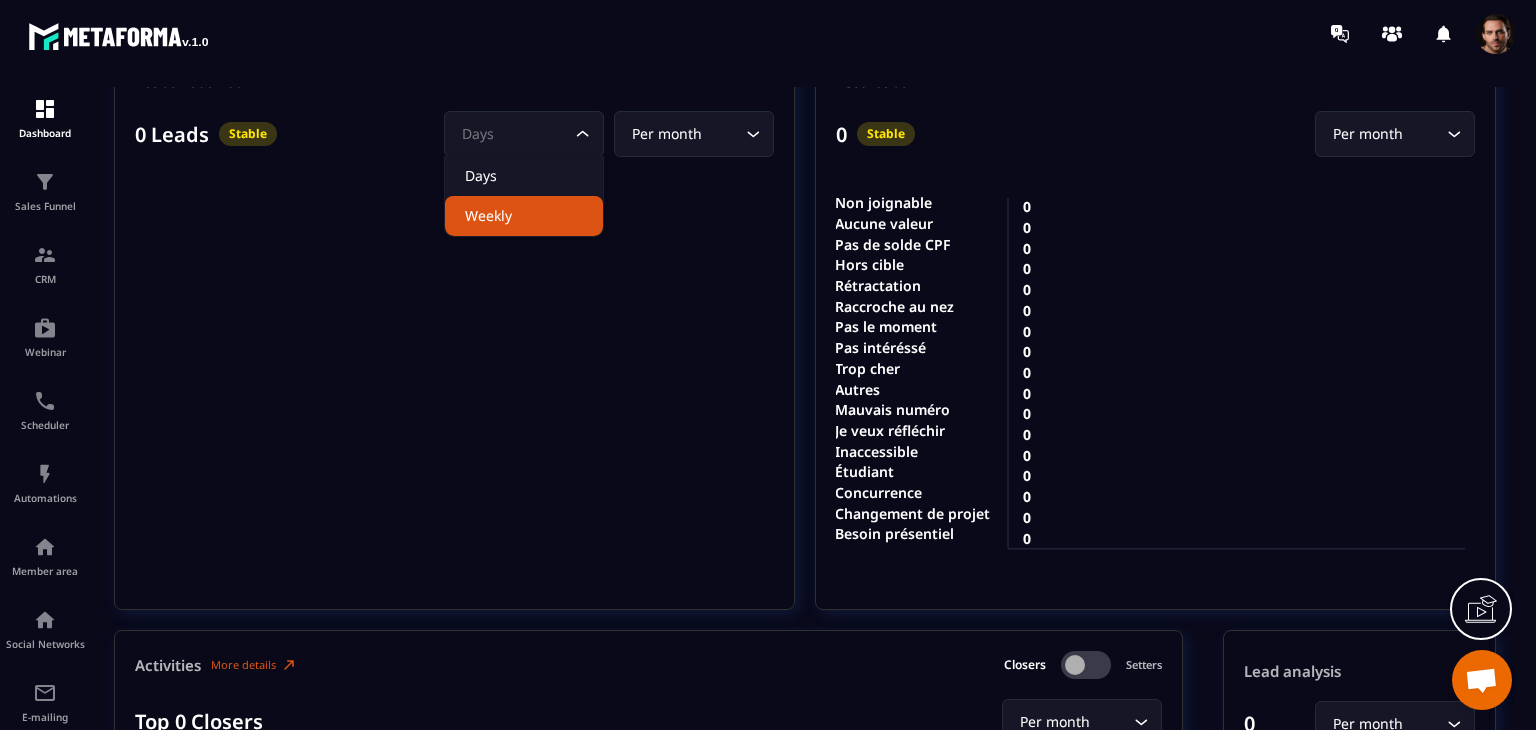 click on "Weekly" 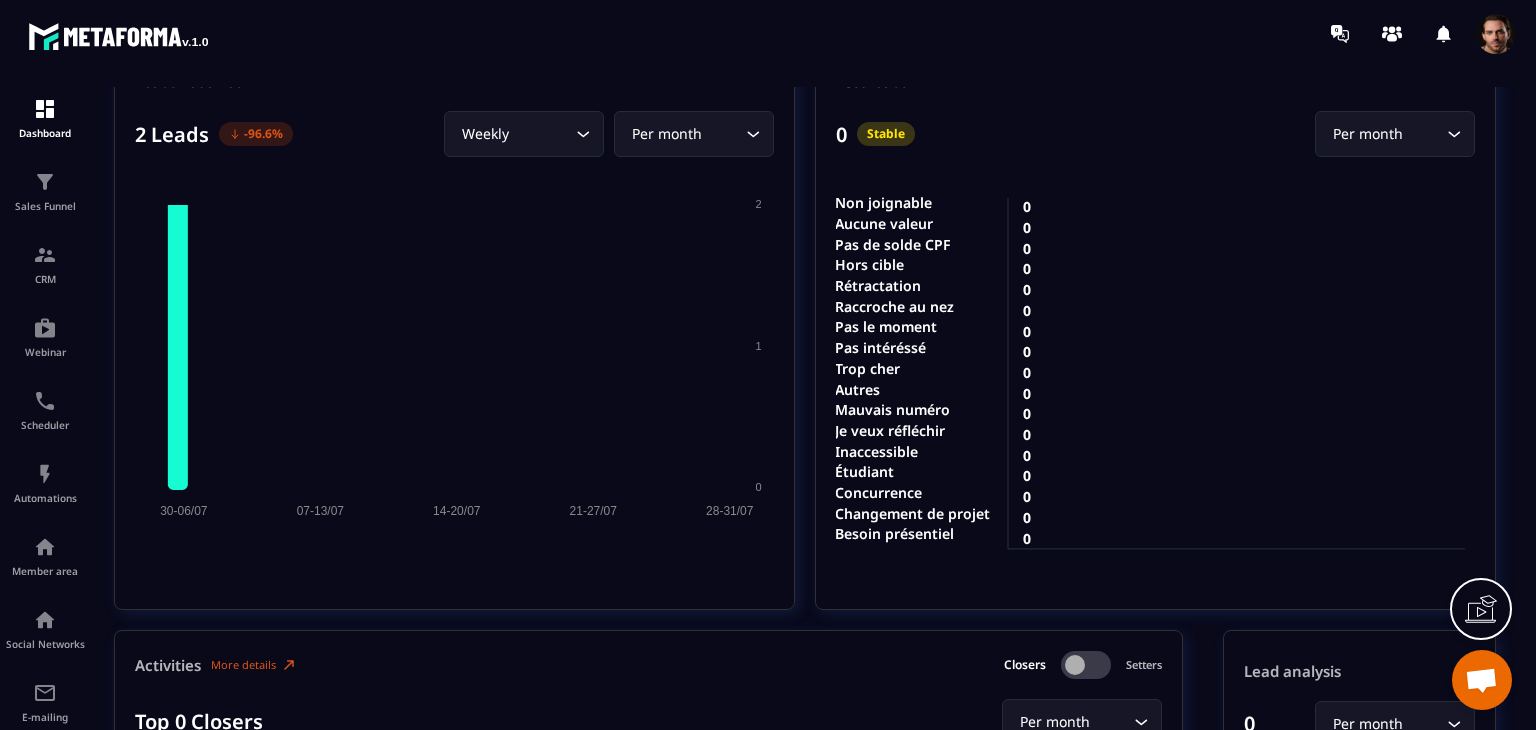 click on "Per month" at bounding box center [684, 134] 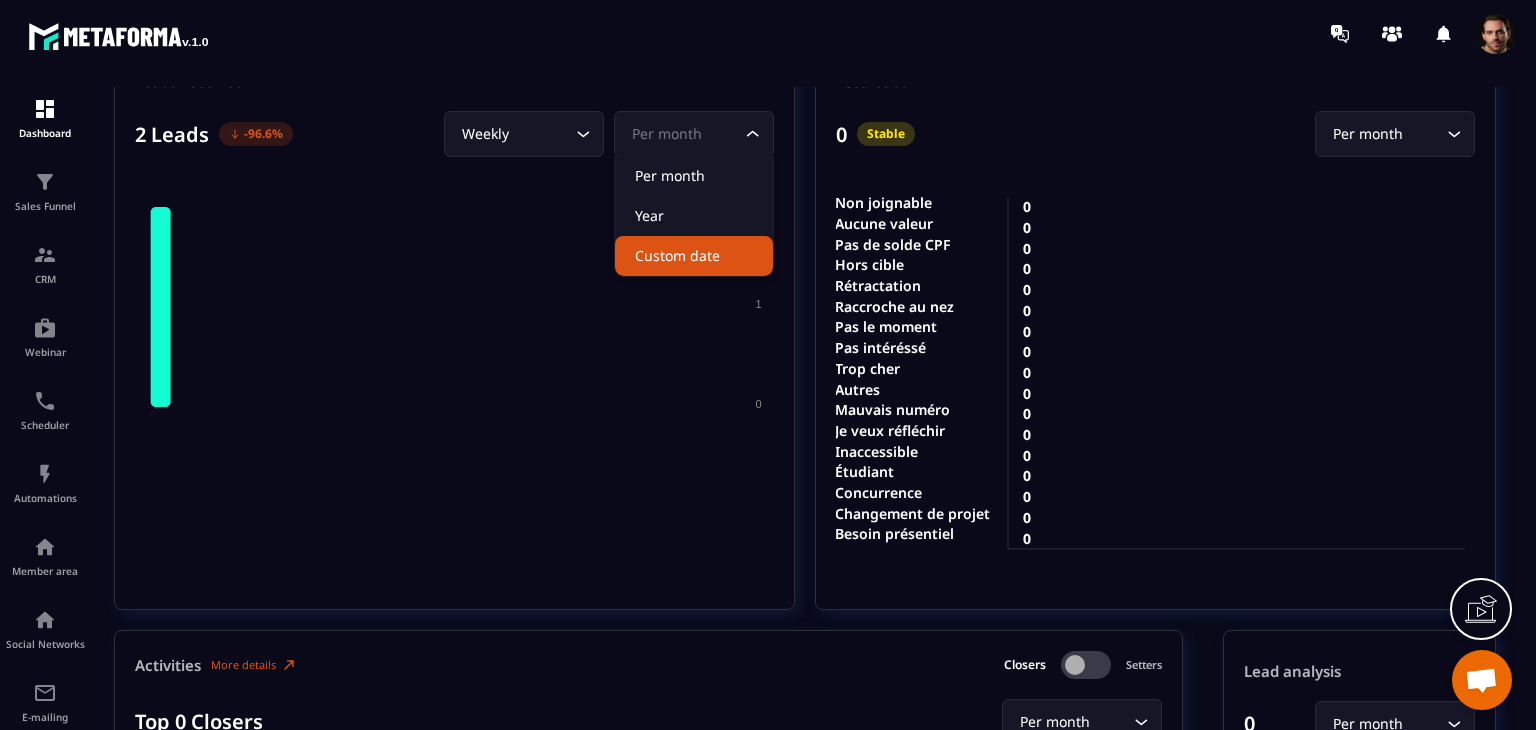 click on "Custom date" 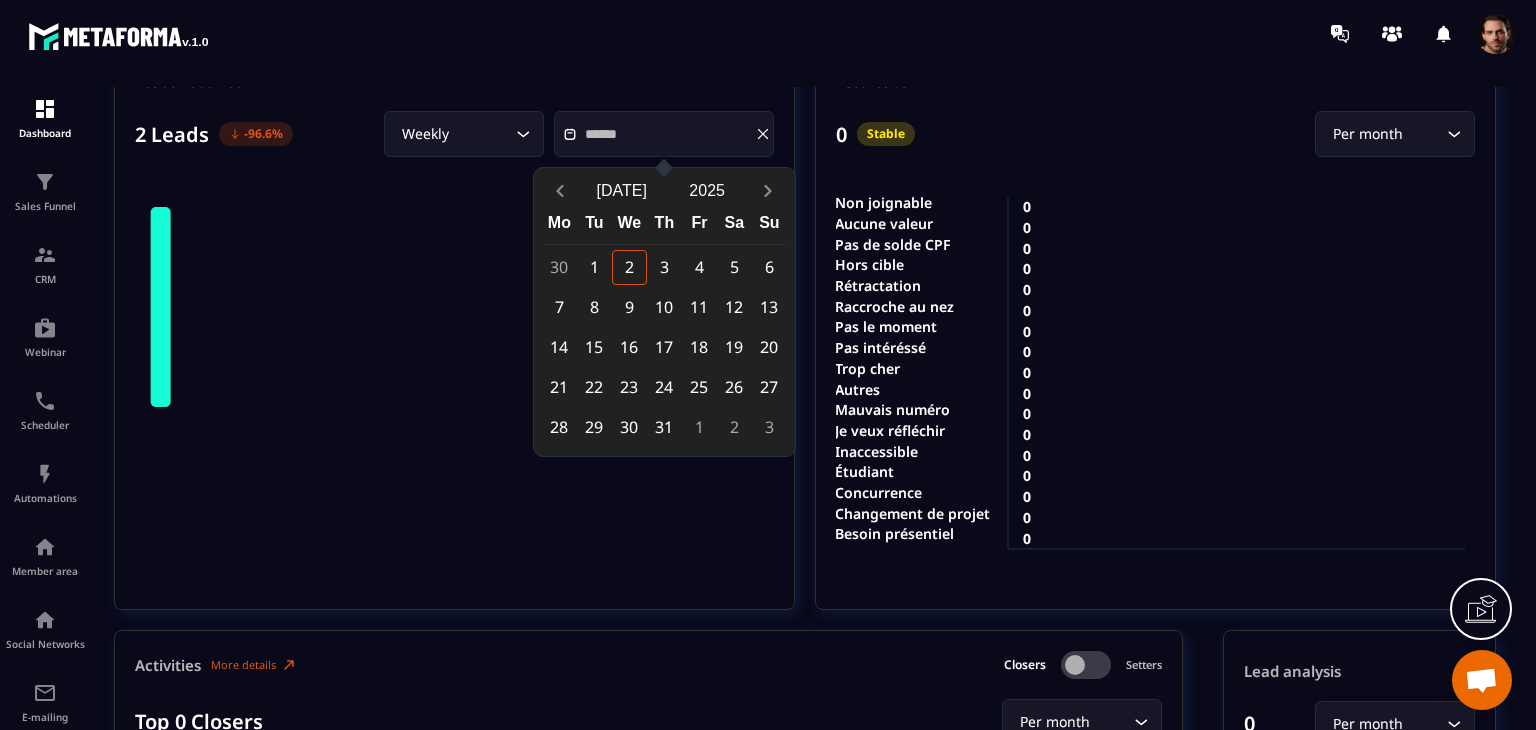 click 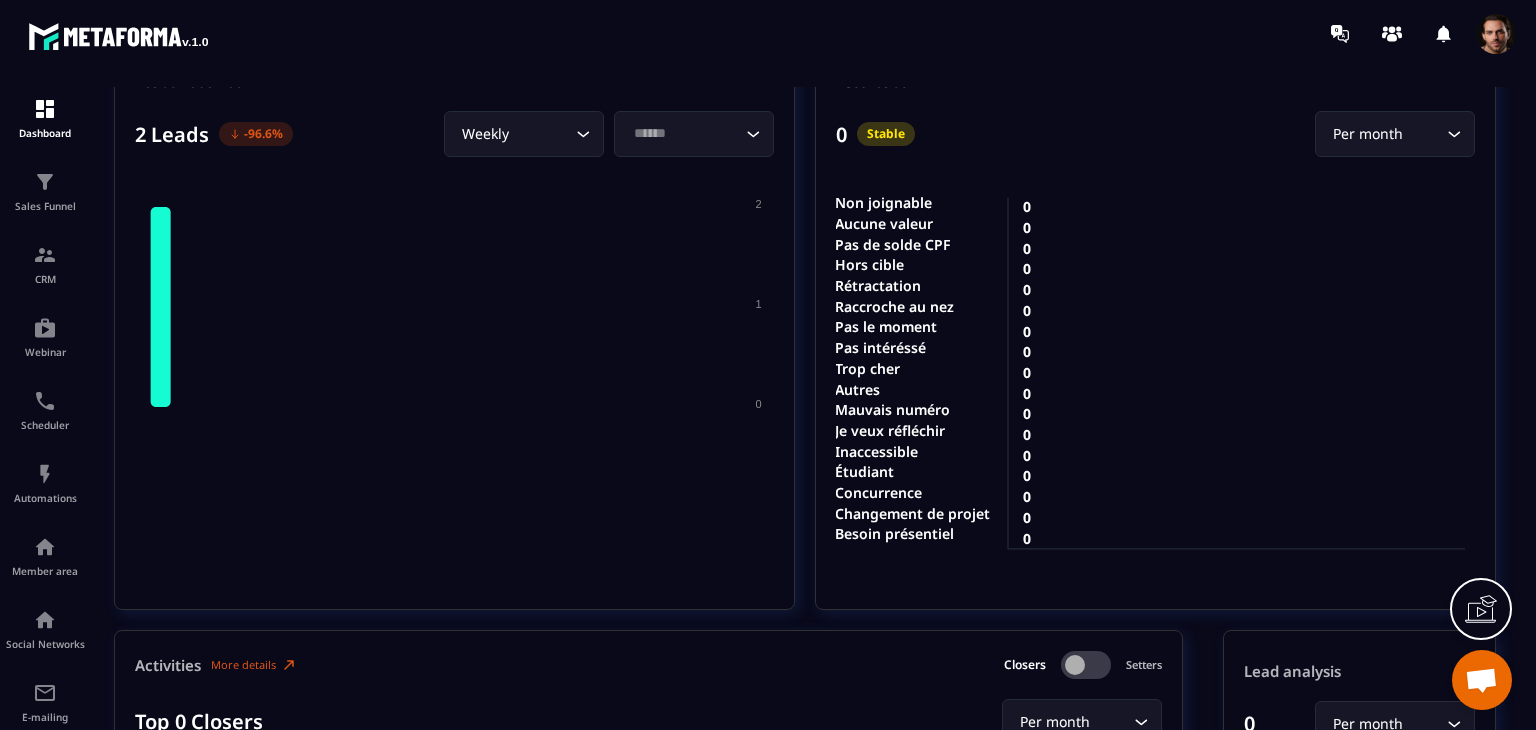 click 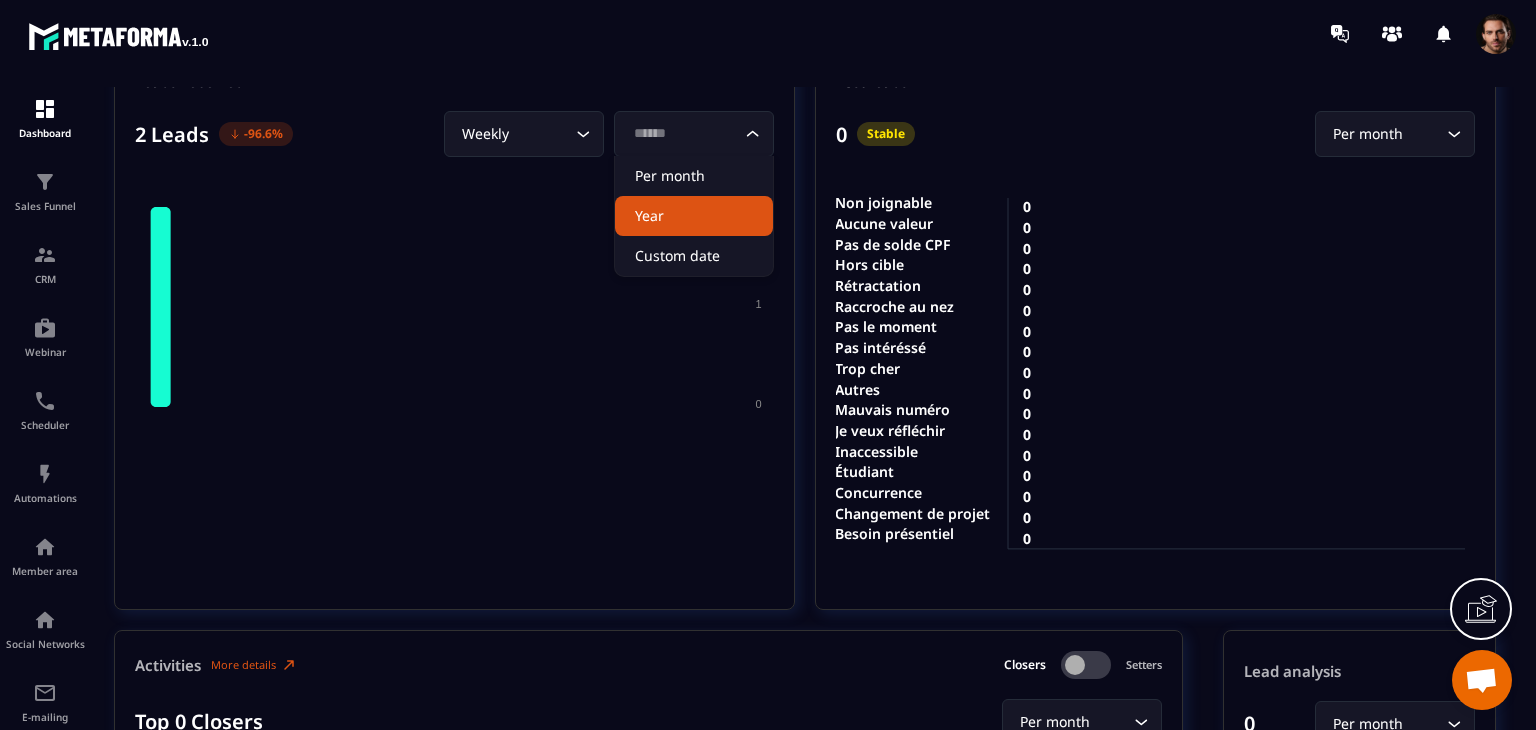 click on "Year" 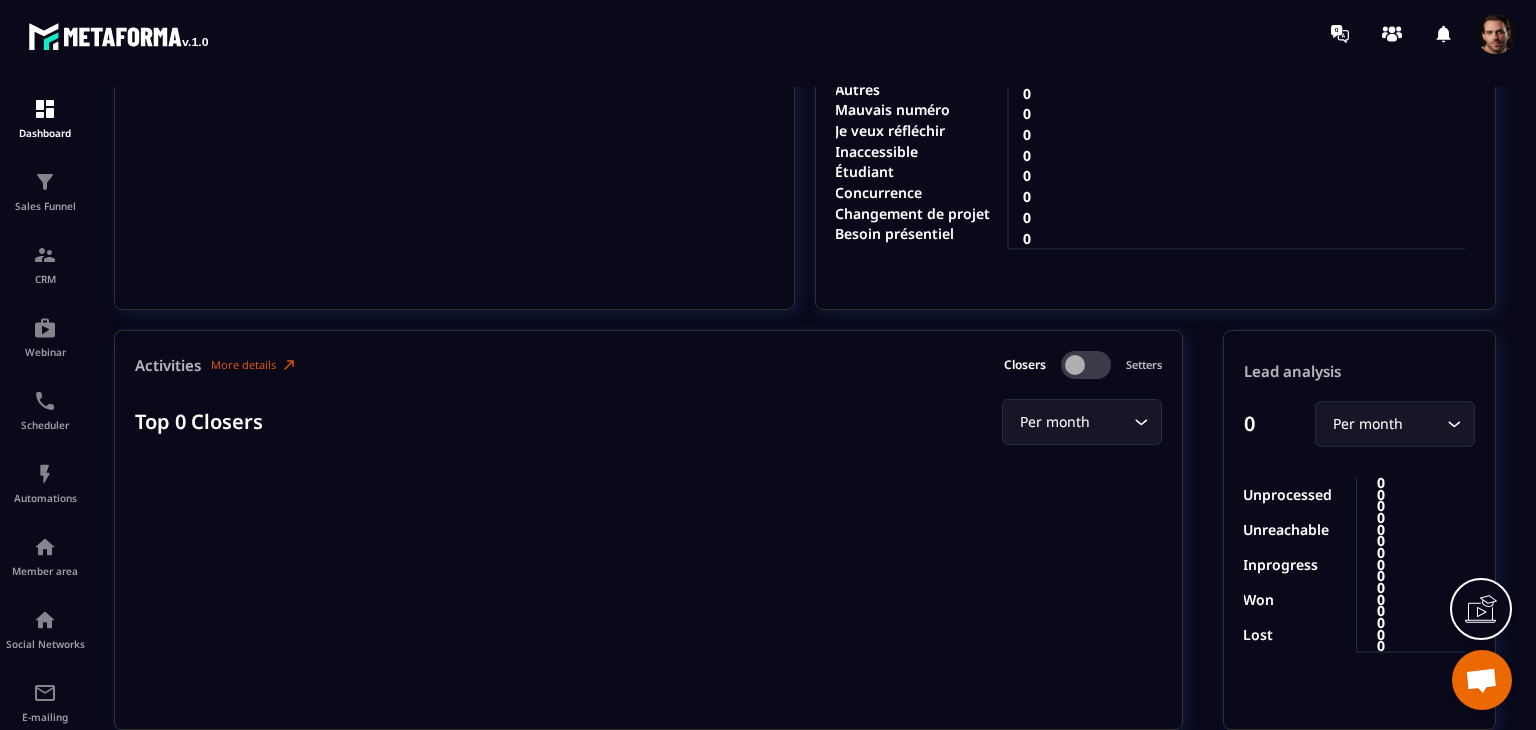 scroll, scrollTop: 0, scrollLeft: 0, axis: both 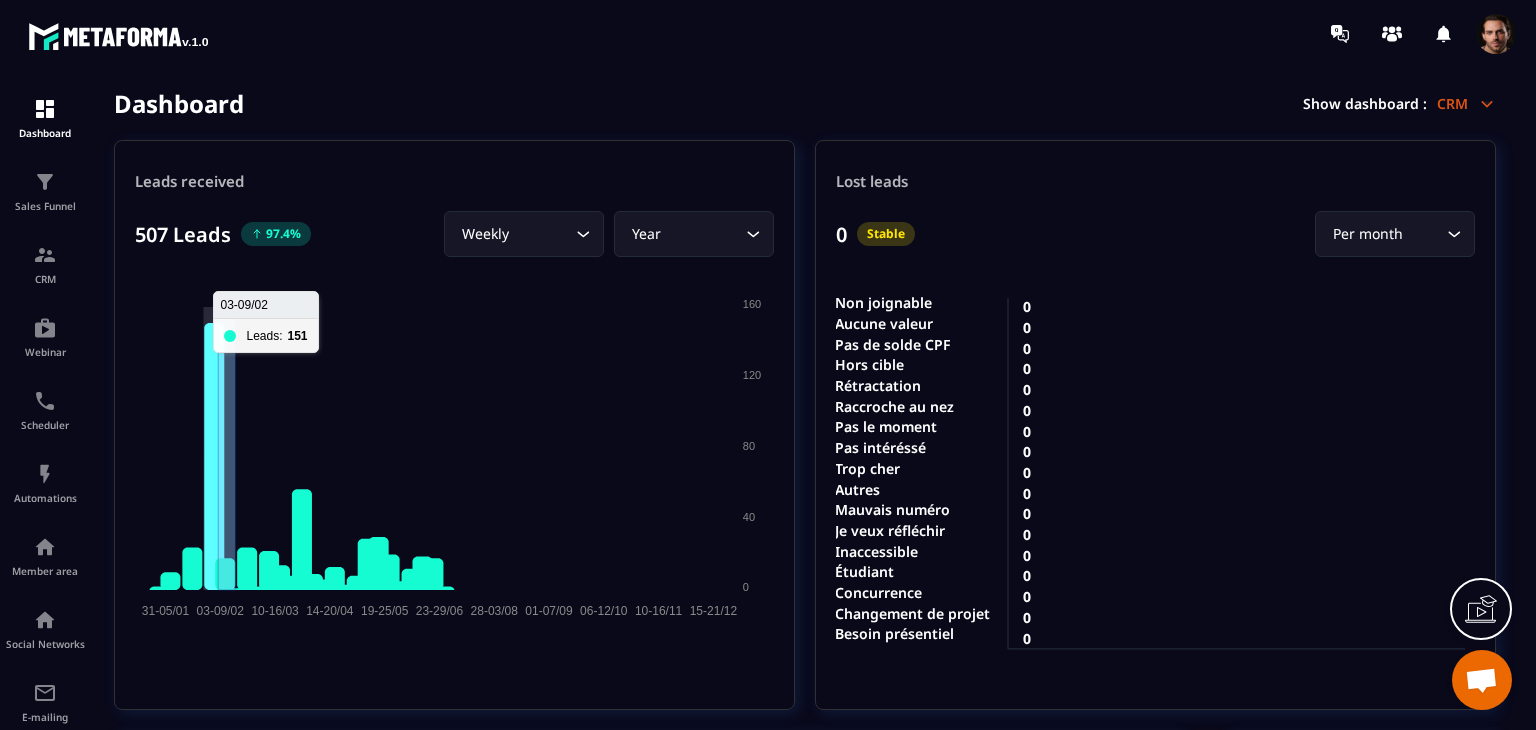 drag, startPoint x: 218, startPoint y: 500, endPoint x: 204, endPoint y: 539, distance: 41.4367 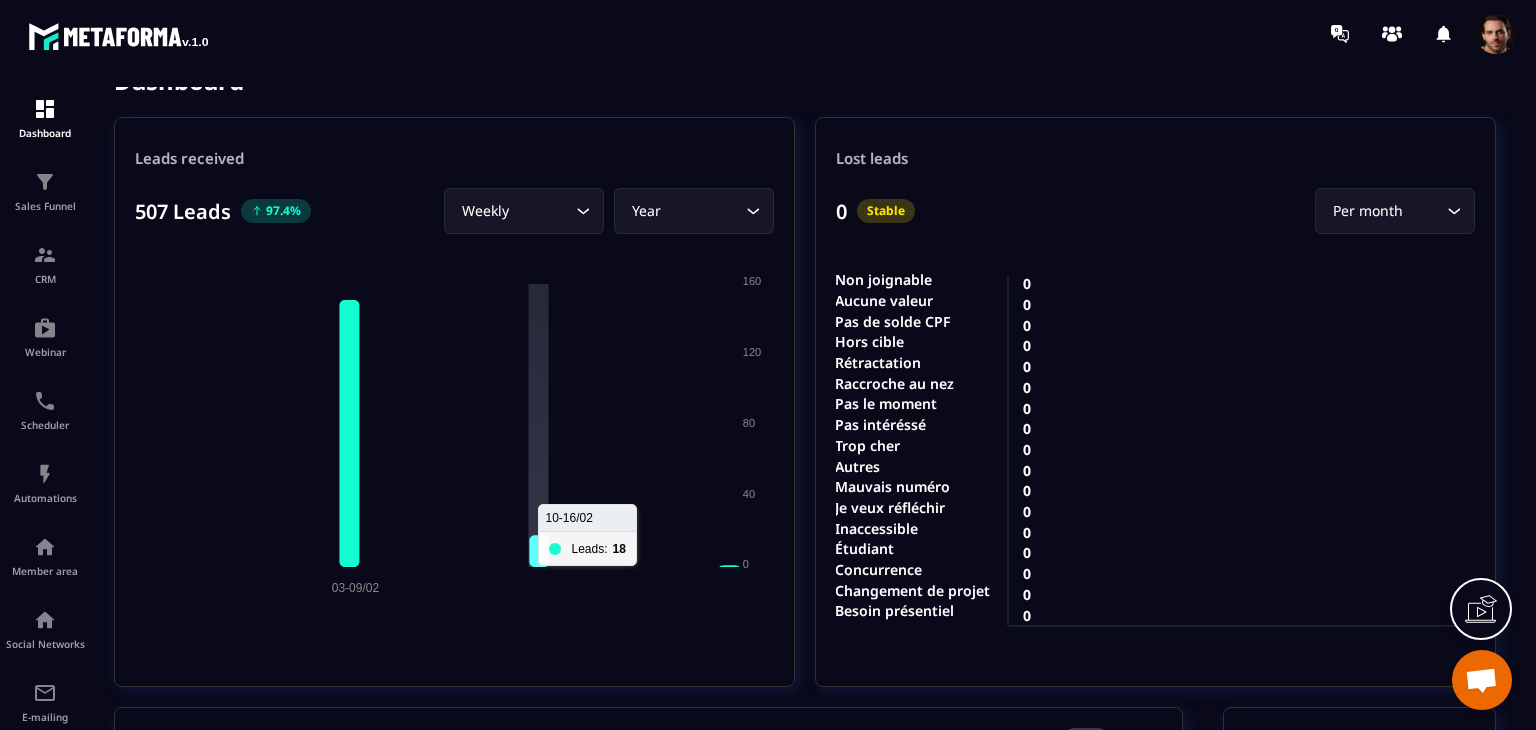 scroll, scrollTop: 24, scrollLeft: 0, axis: vertical 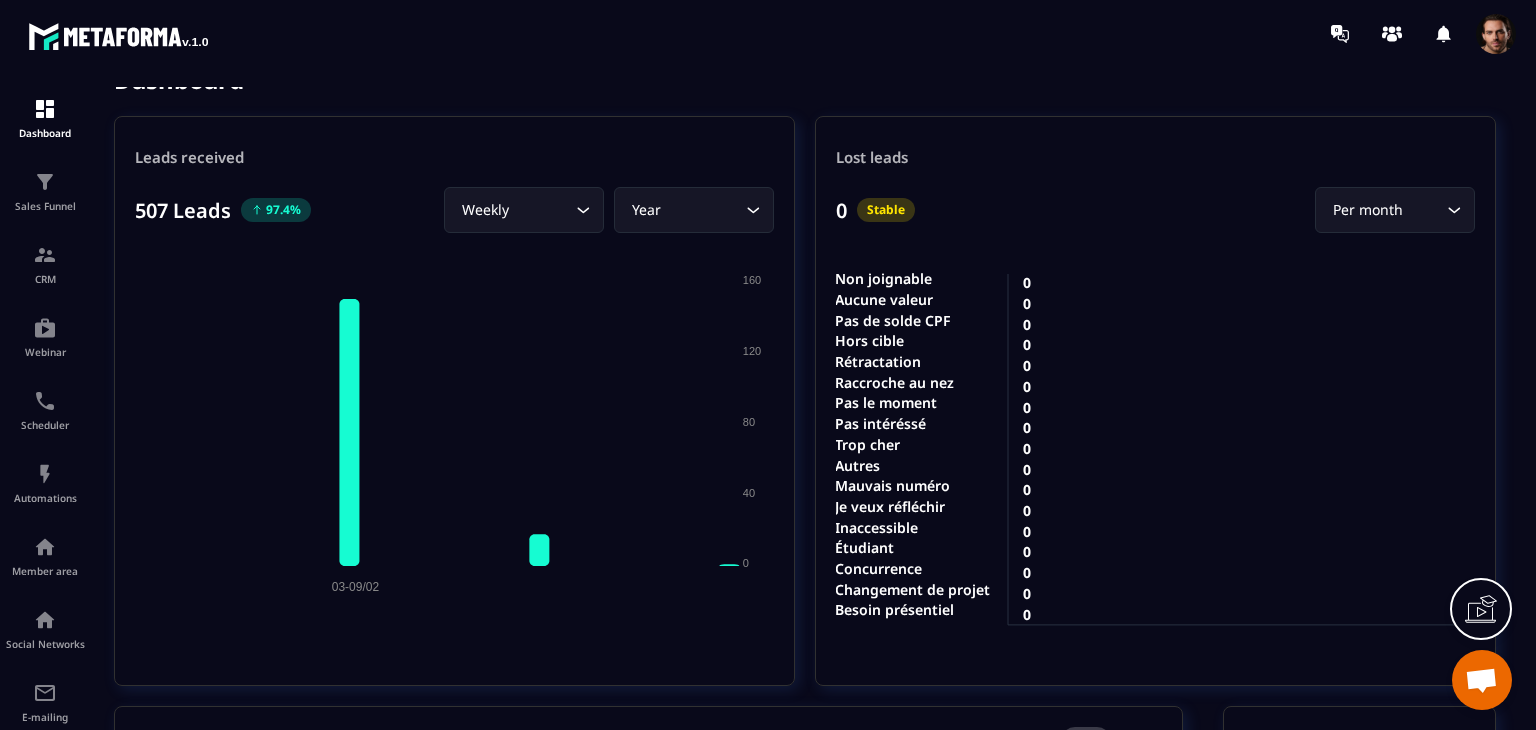 click on "Year Loading..." 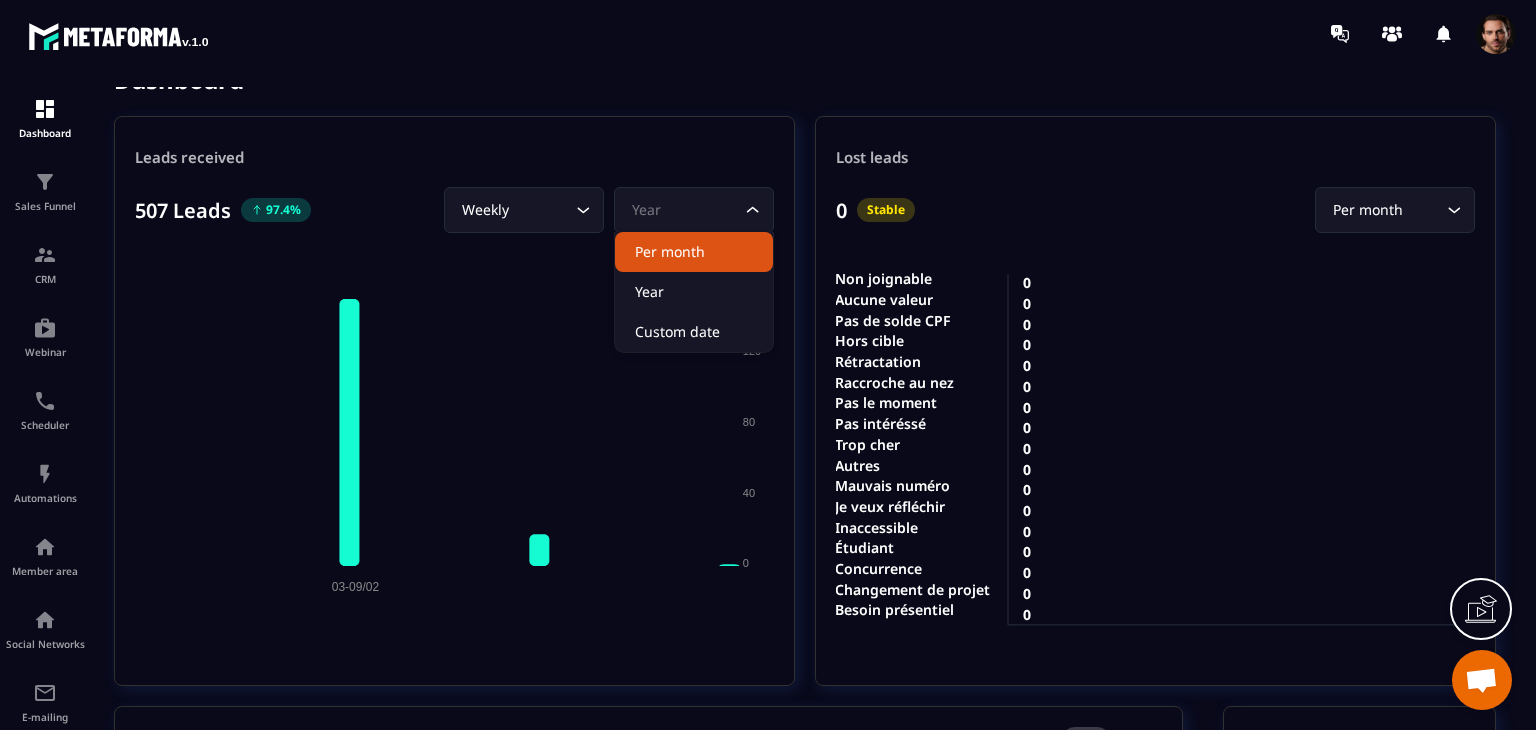click on "Per month" 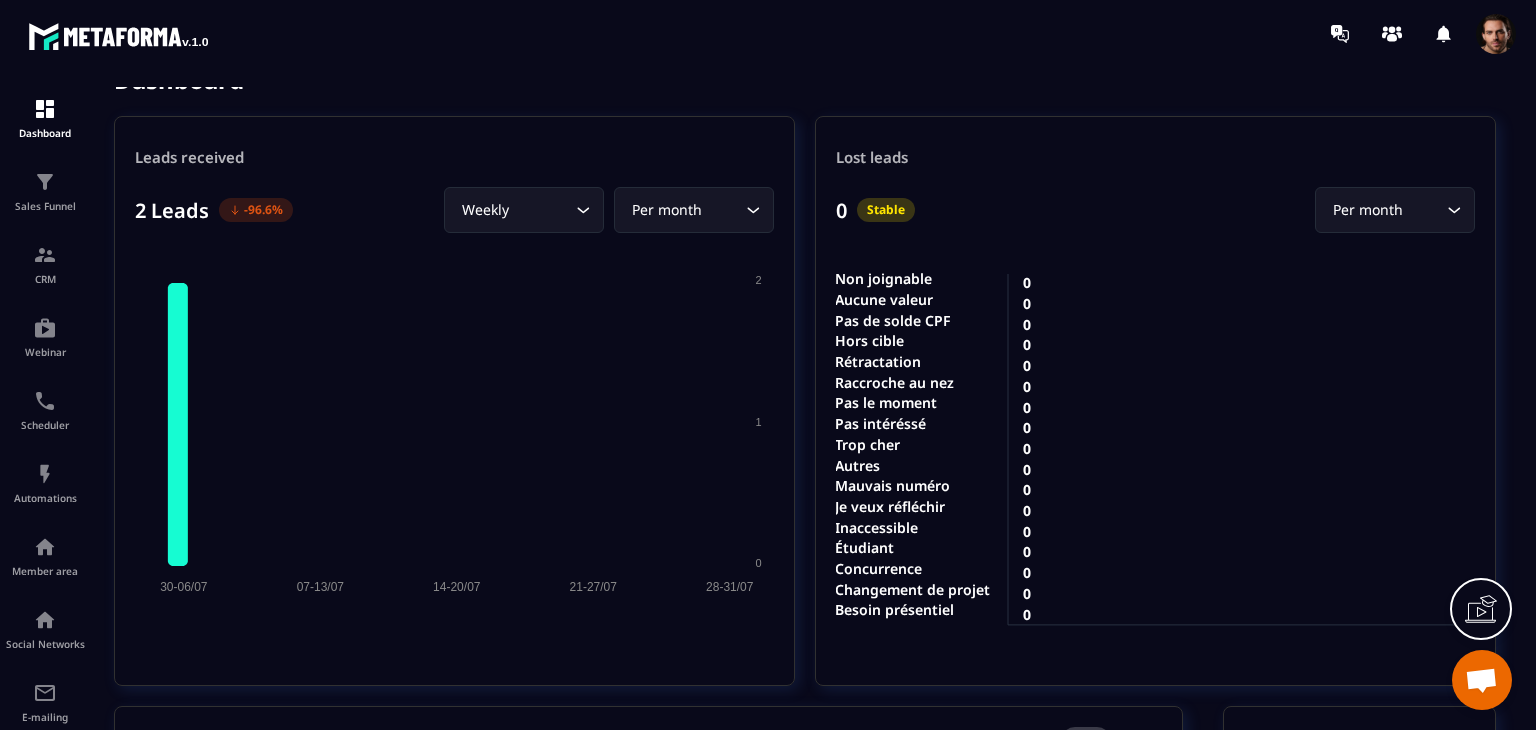 click 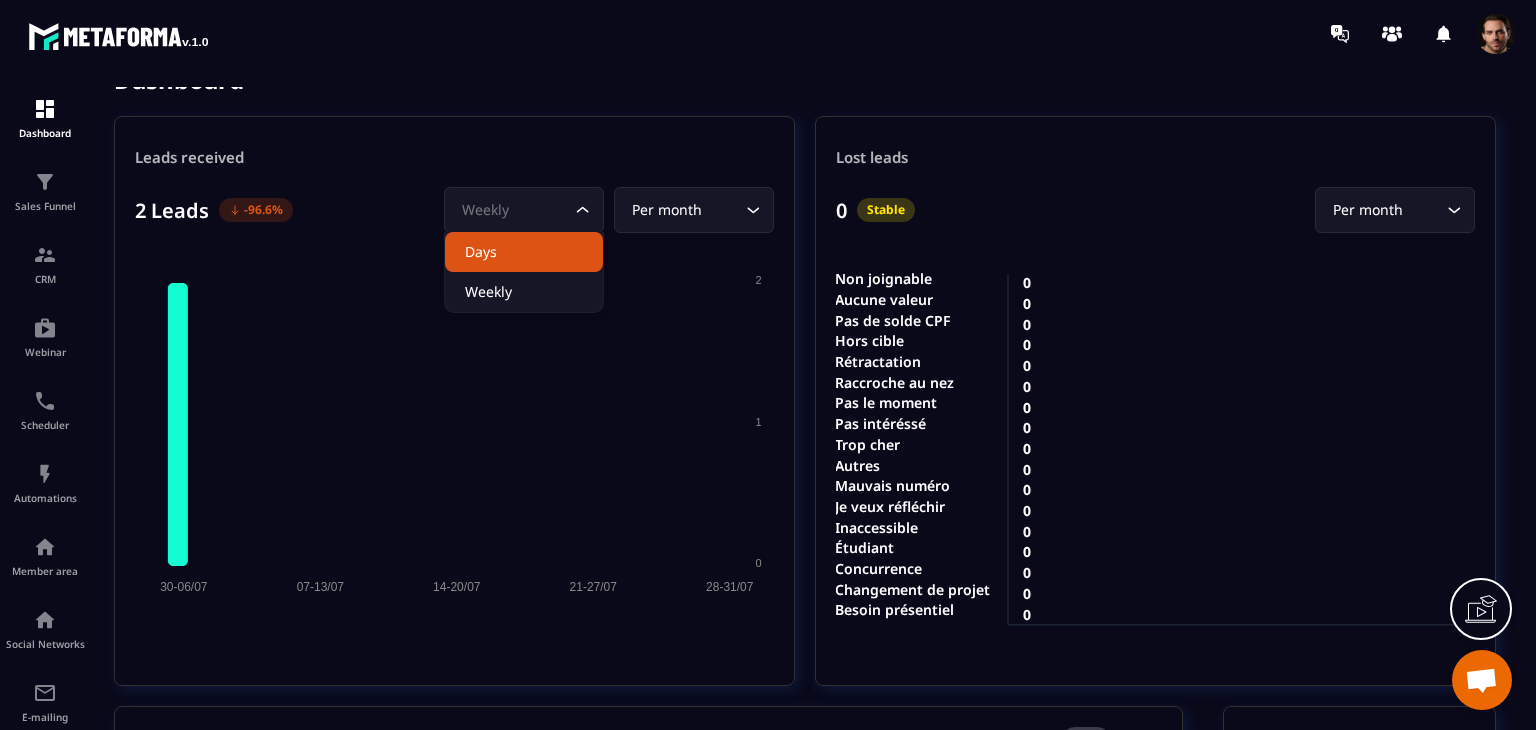 click on "Days" 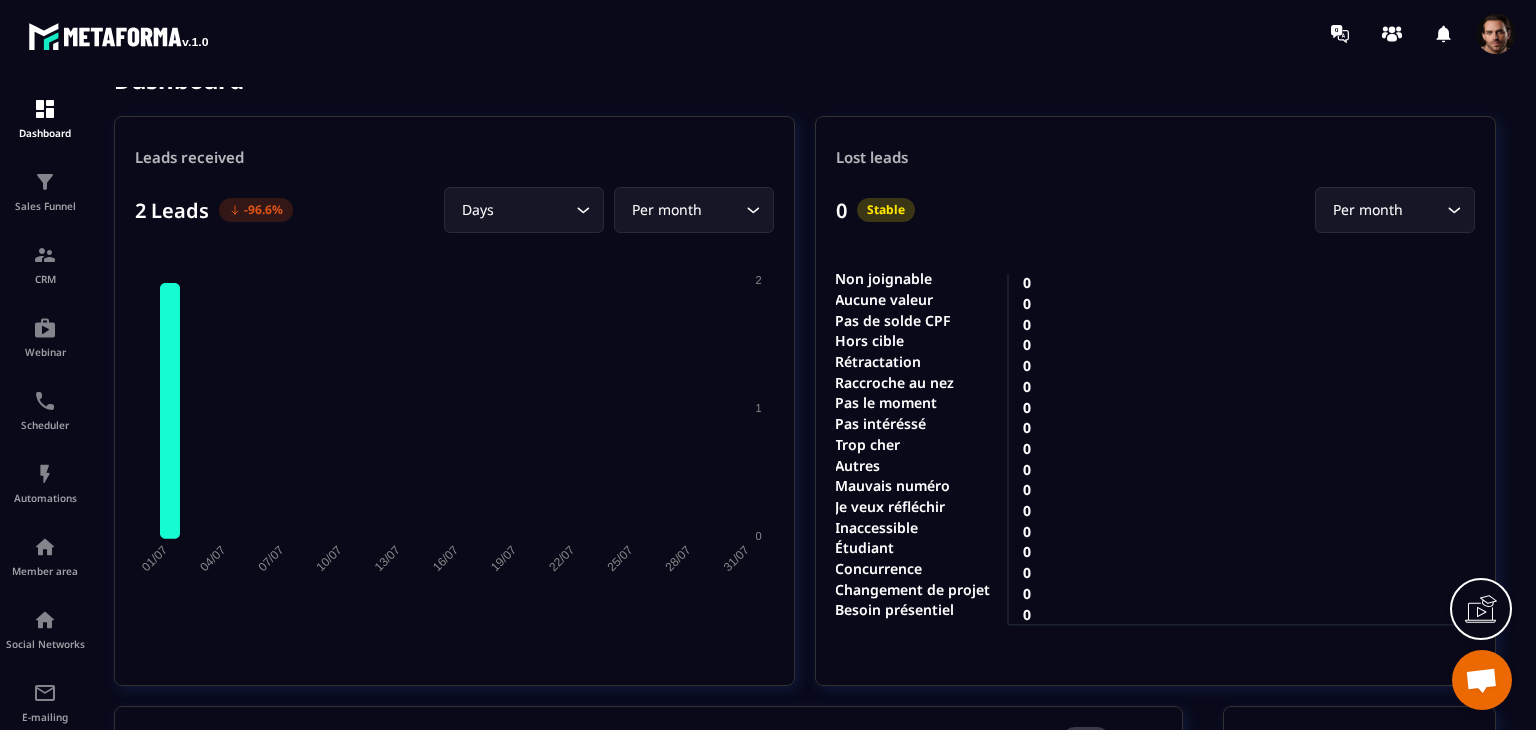 click 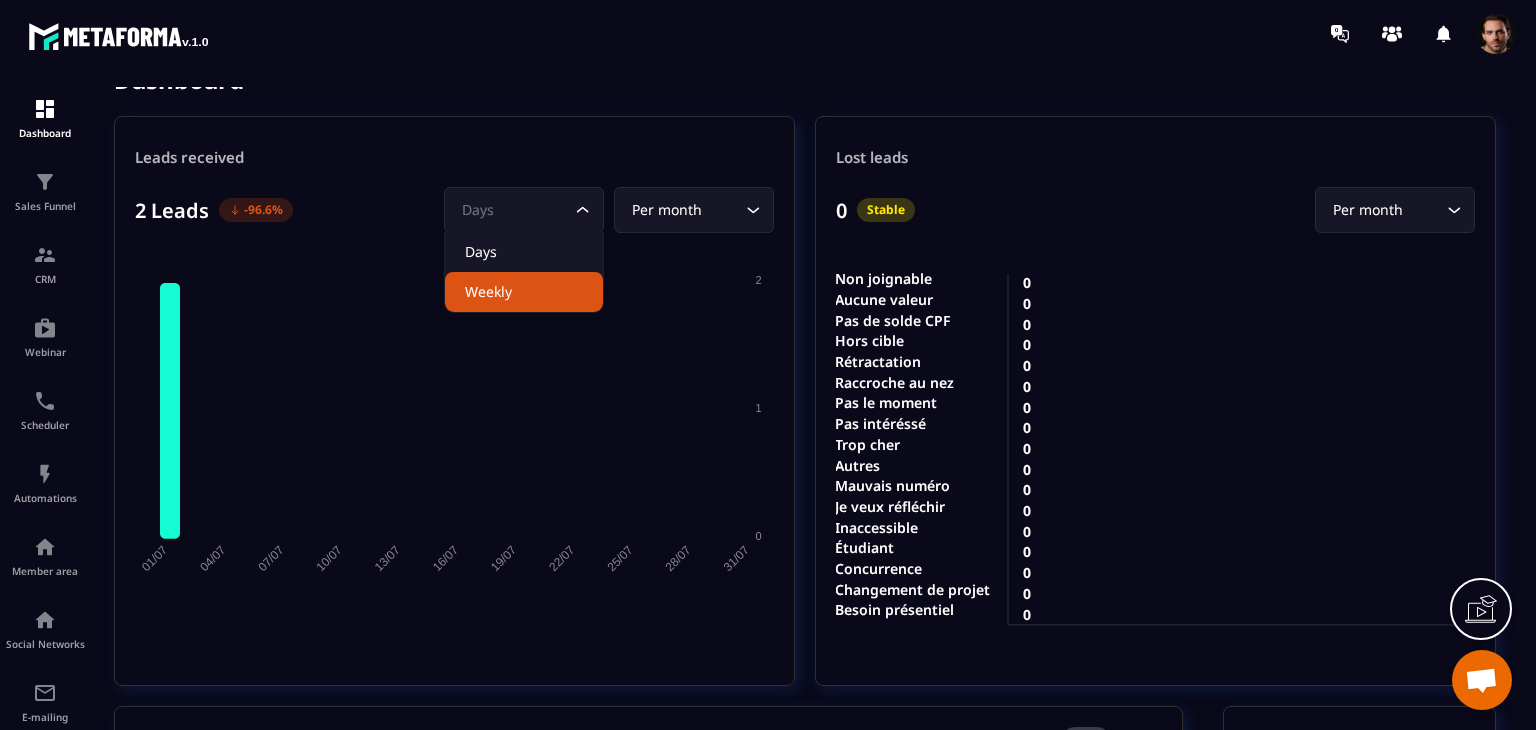 click on "Weekly" 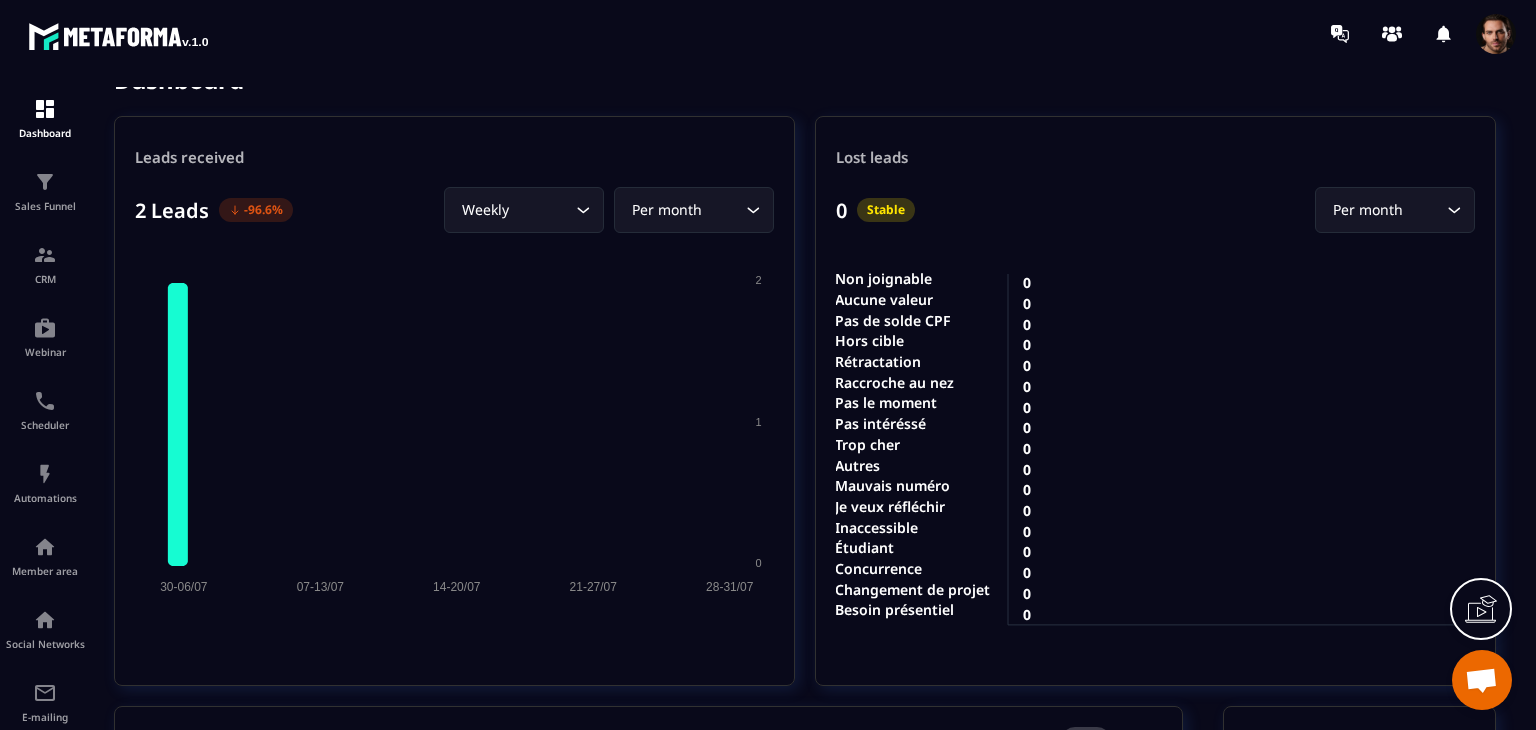 click 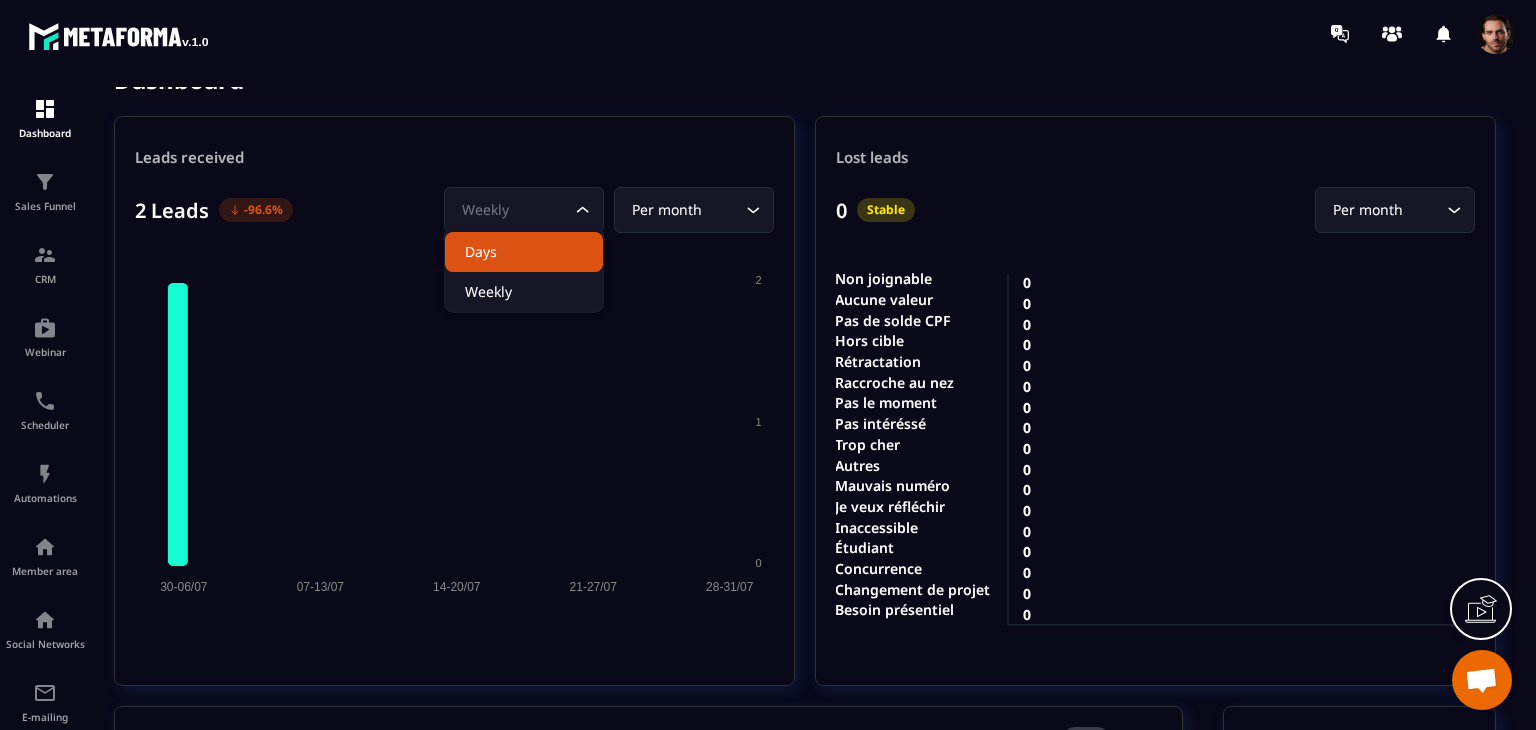 click on "Days" 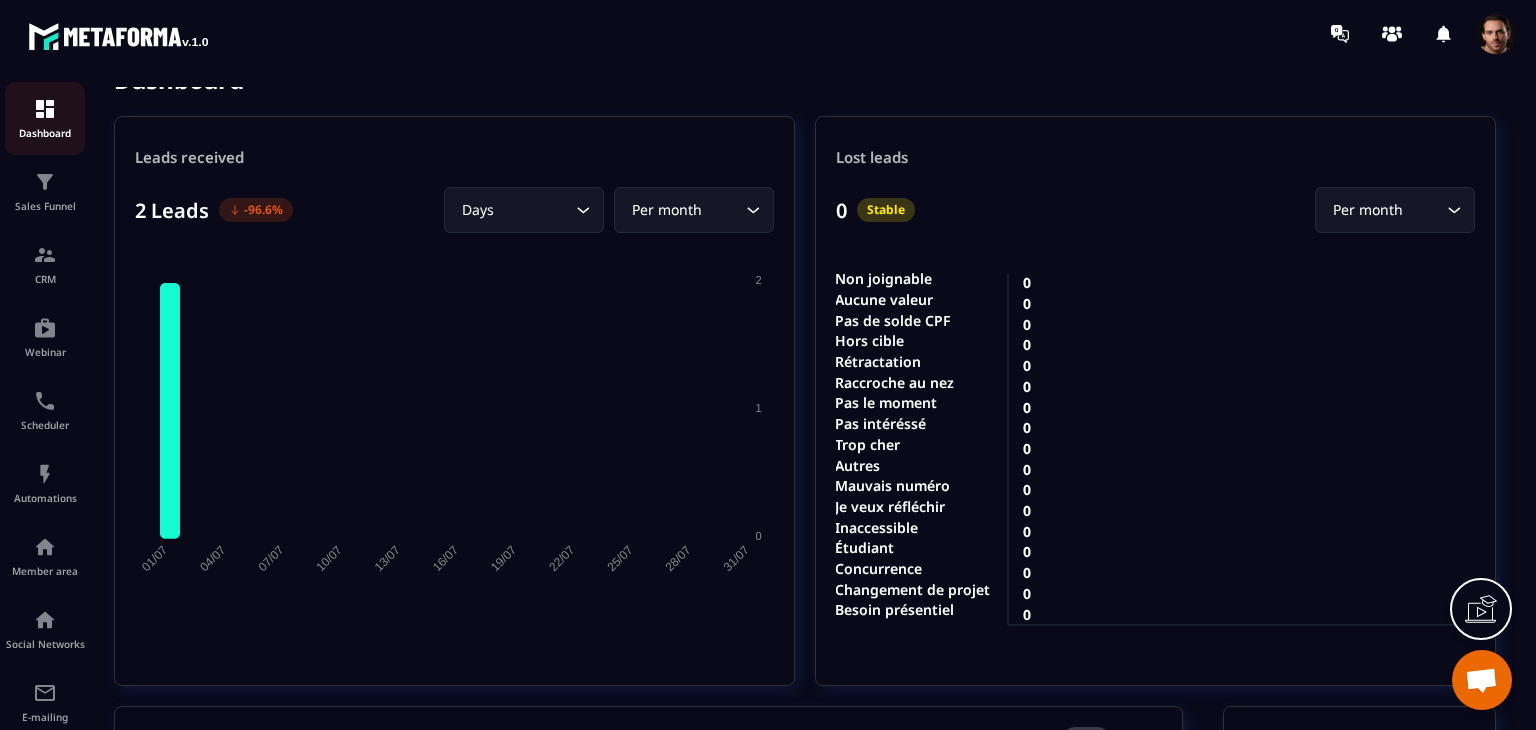 click on "Dashboard" at bounding box center [45, 118] 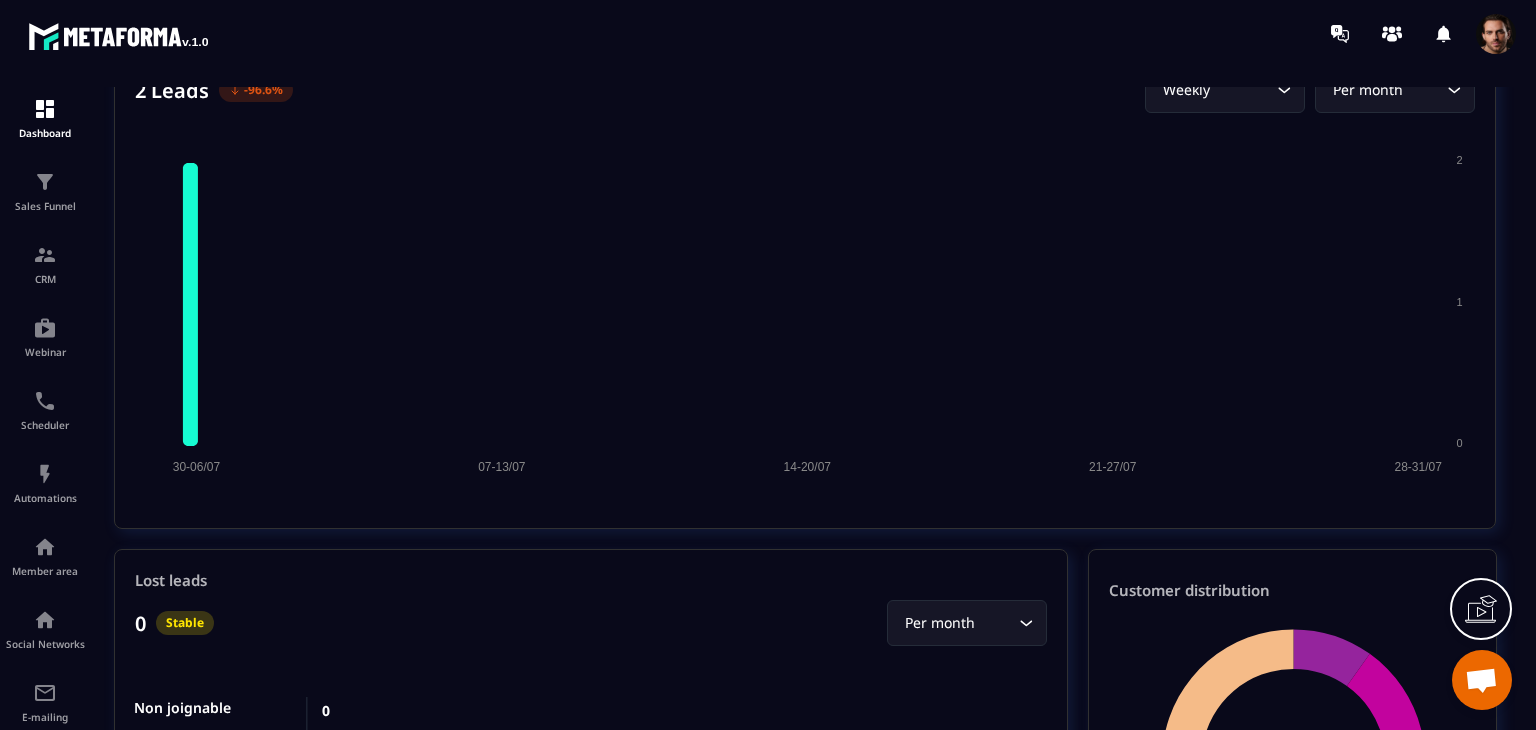 scroll, scrollTop: 1400, scrollLeft: 0, axis: vertical 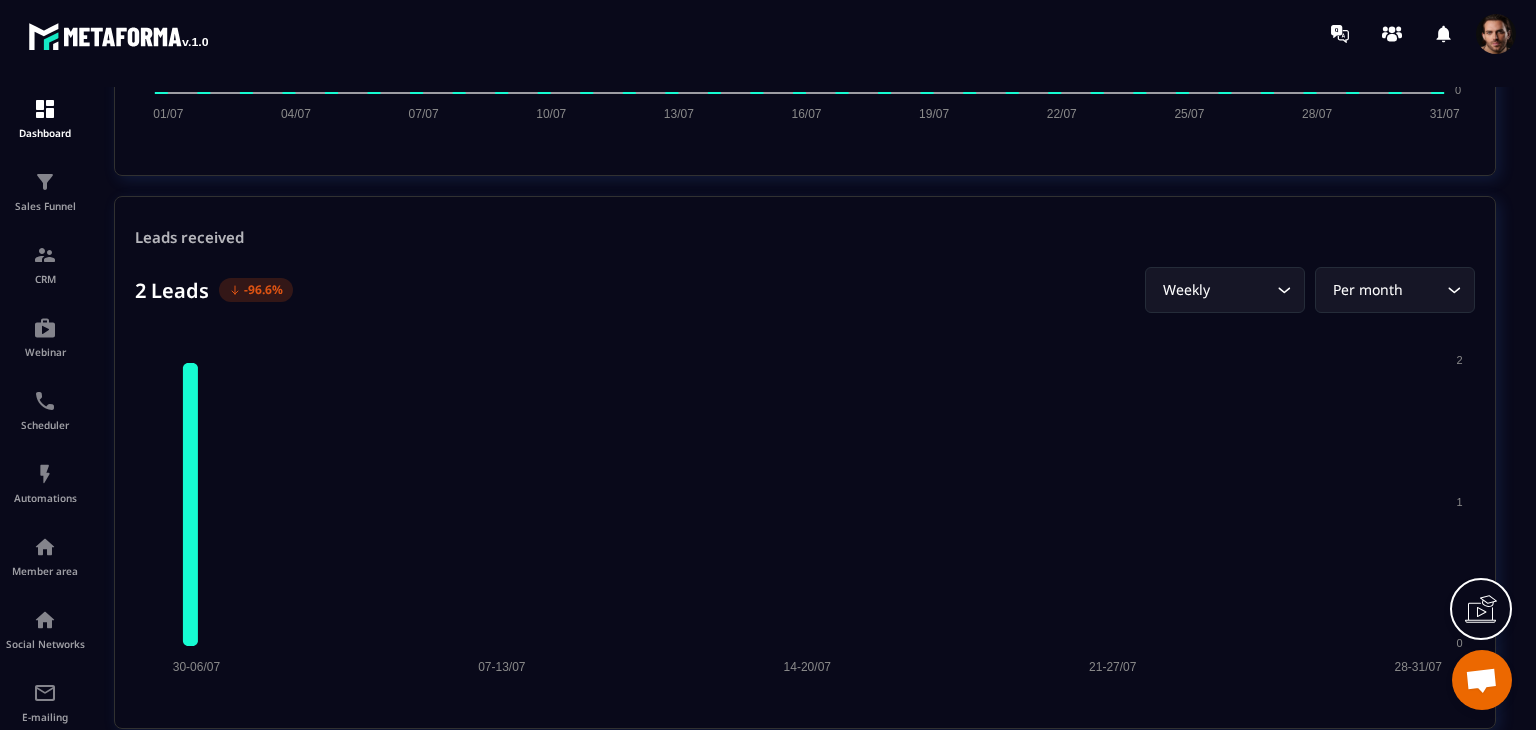 click 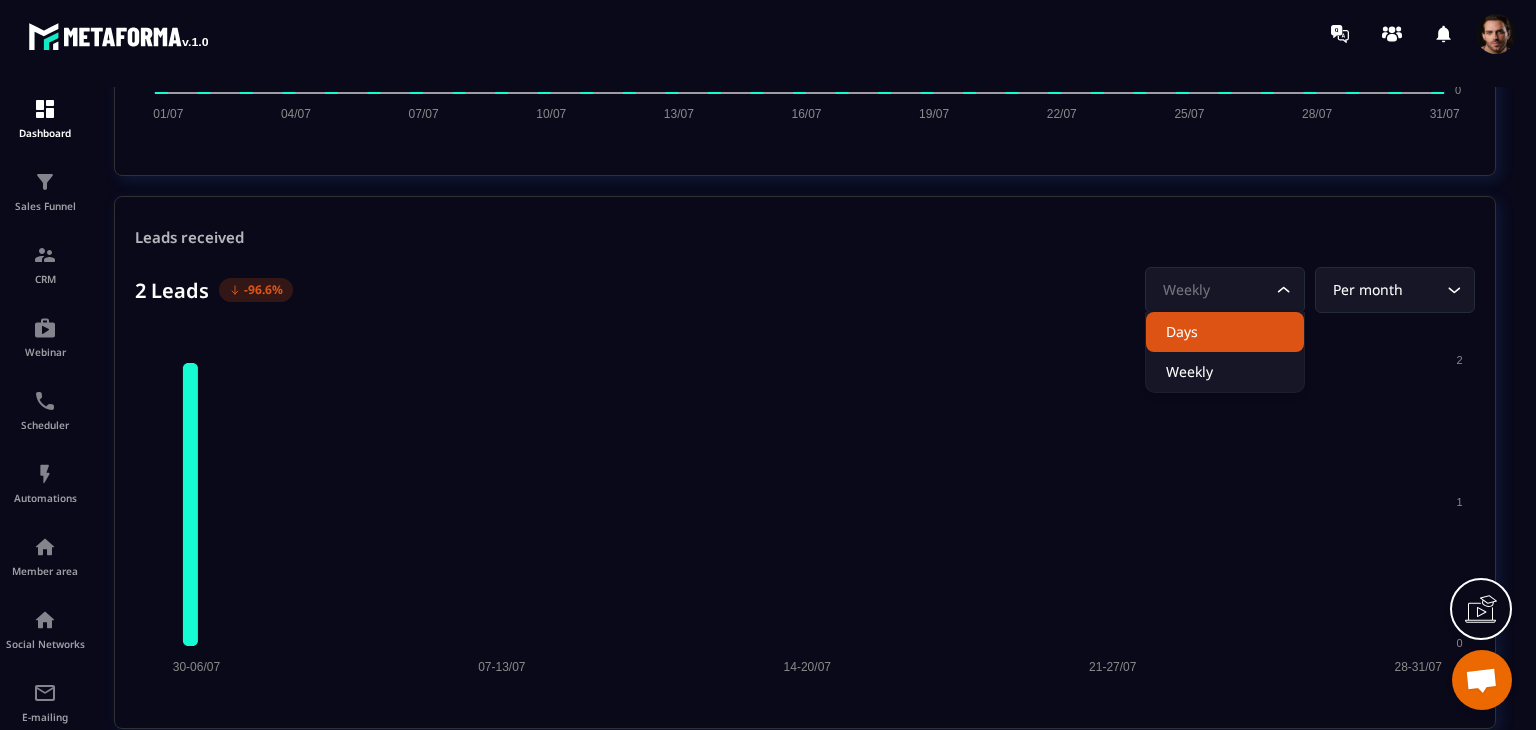 click on "Days" 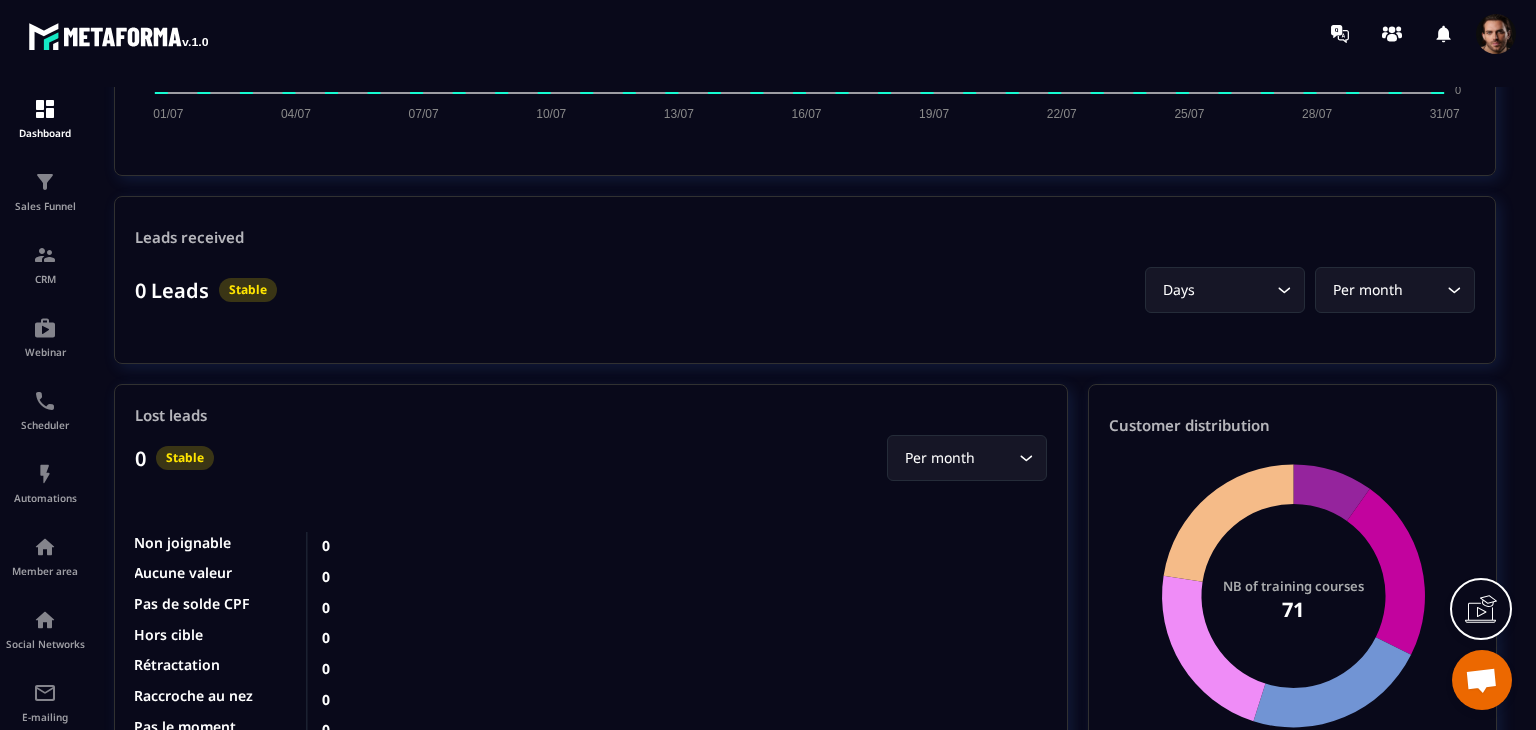 click on "Per month" at bounding box center (1385, 290) 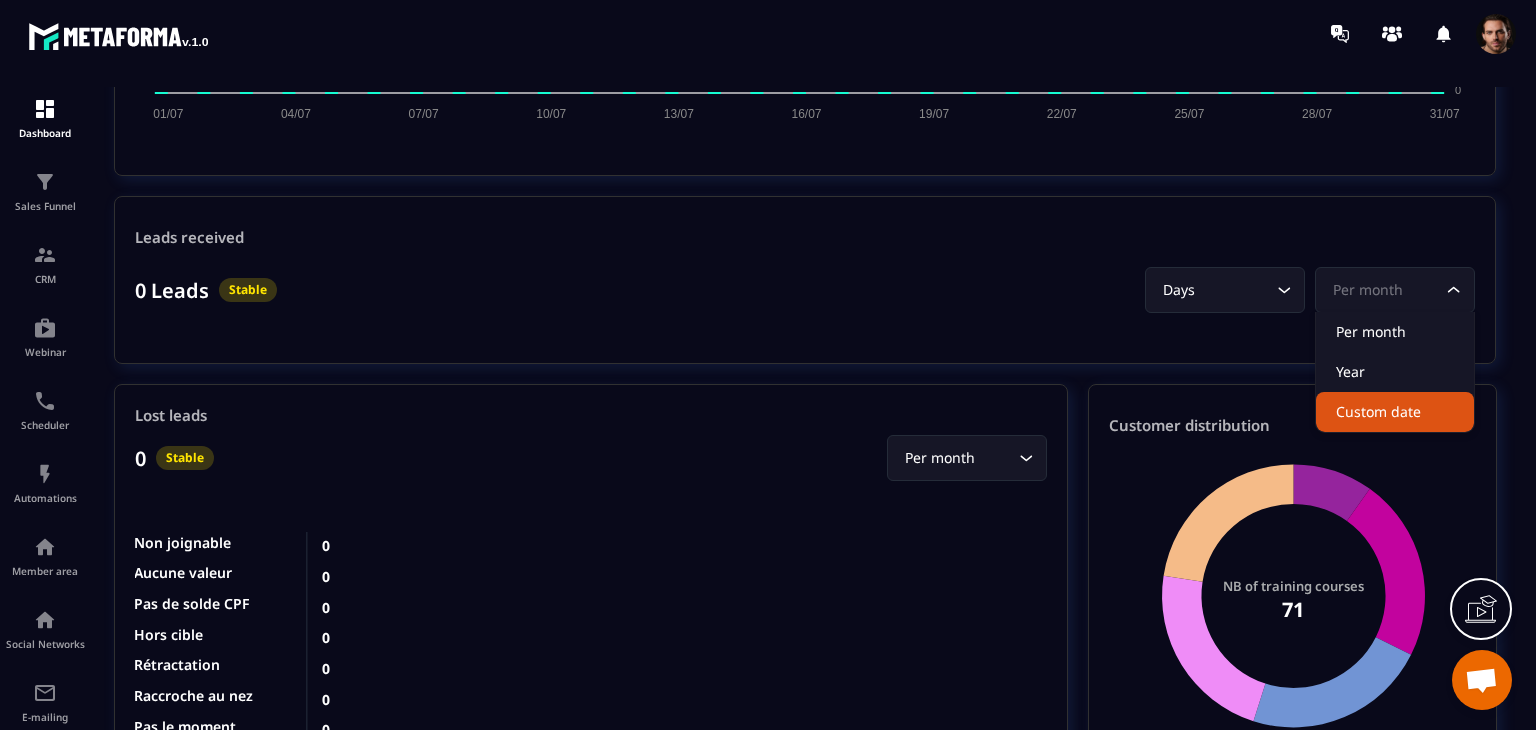 click on "Custom date" 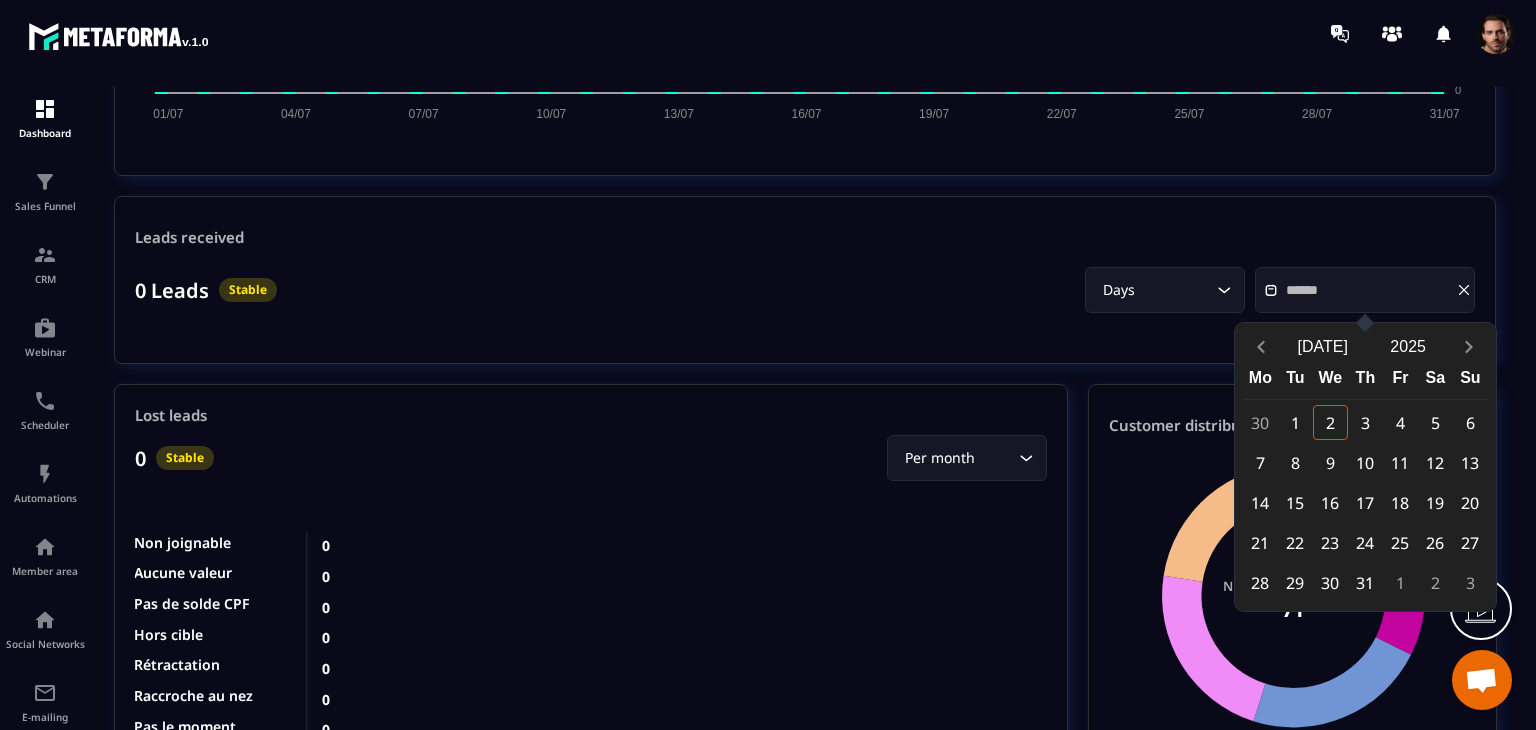 drag, startPoint x: 1295, startPoint y: 418, endPoint x: 1328, endPoint y: 465, distance: 57.428215 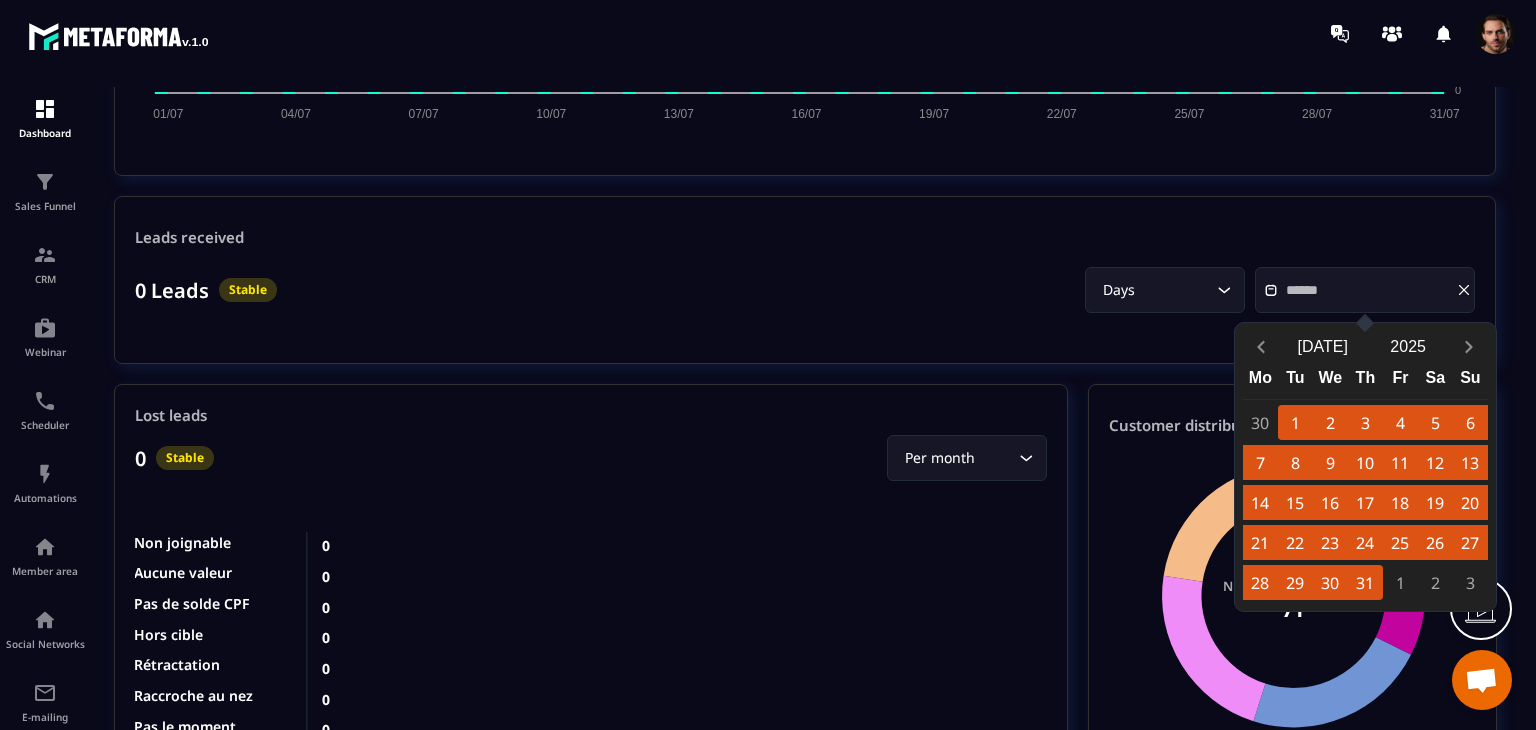 click on "31" at bounding box center [1365, 582] 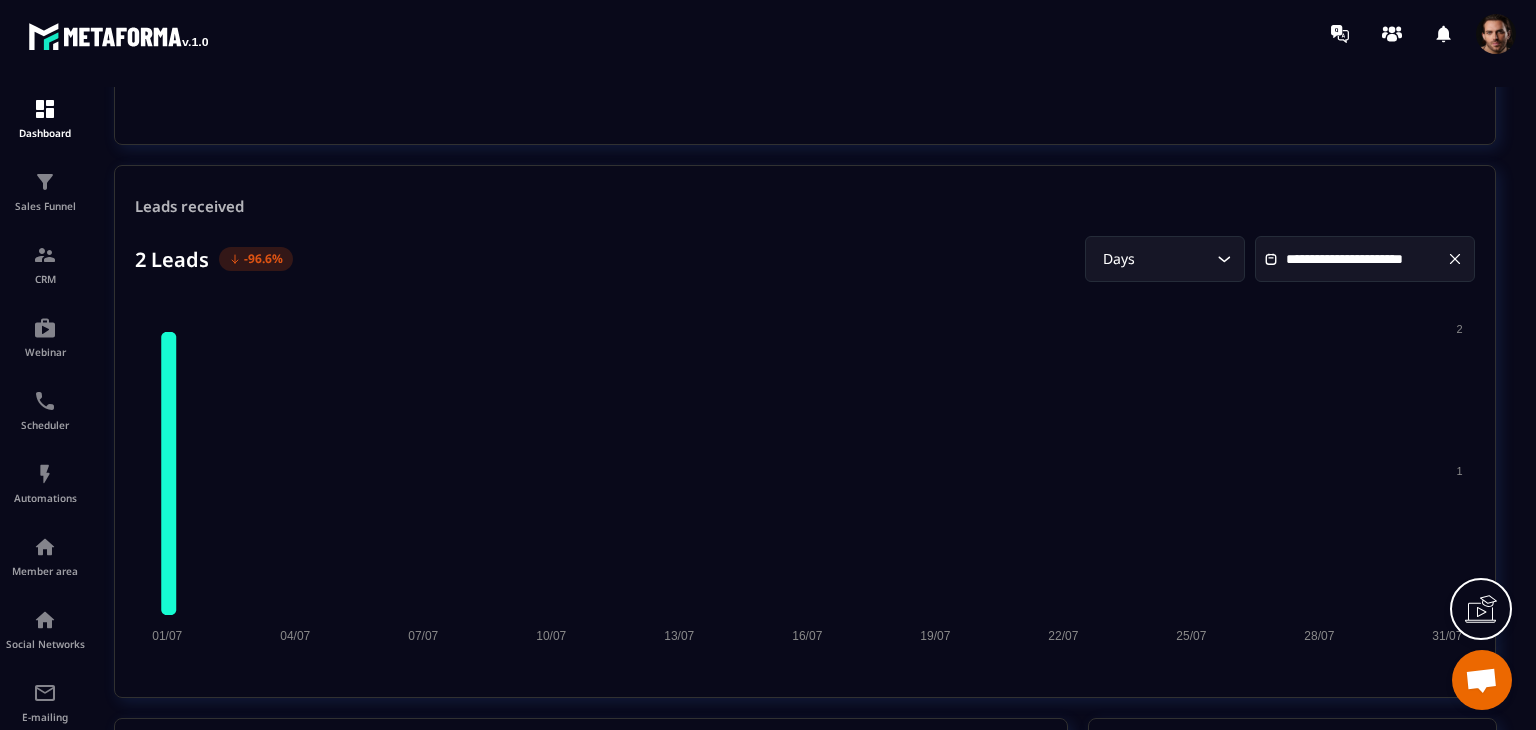 scroll, scrollTop: 1430, scrollLeft: 0, axis: vertical 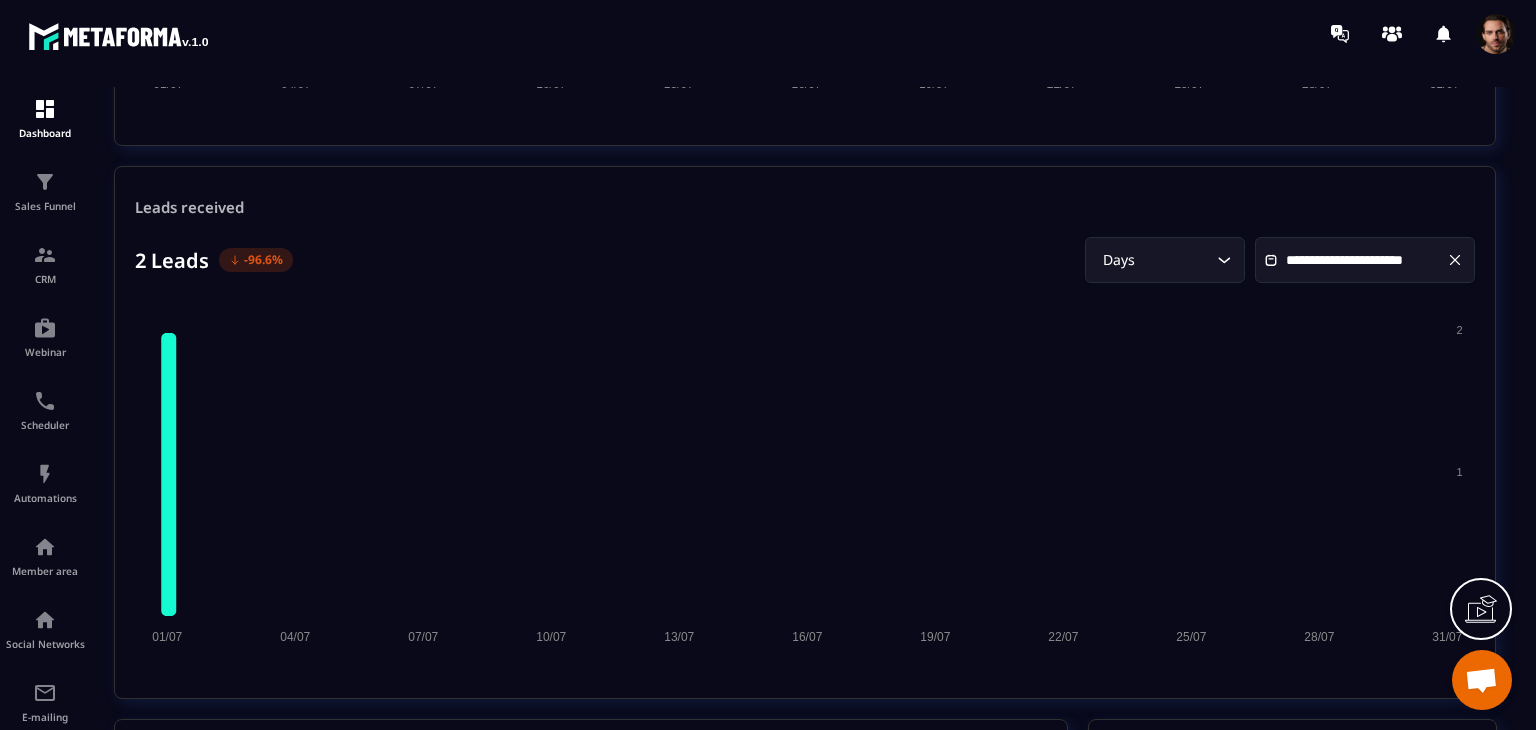 click 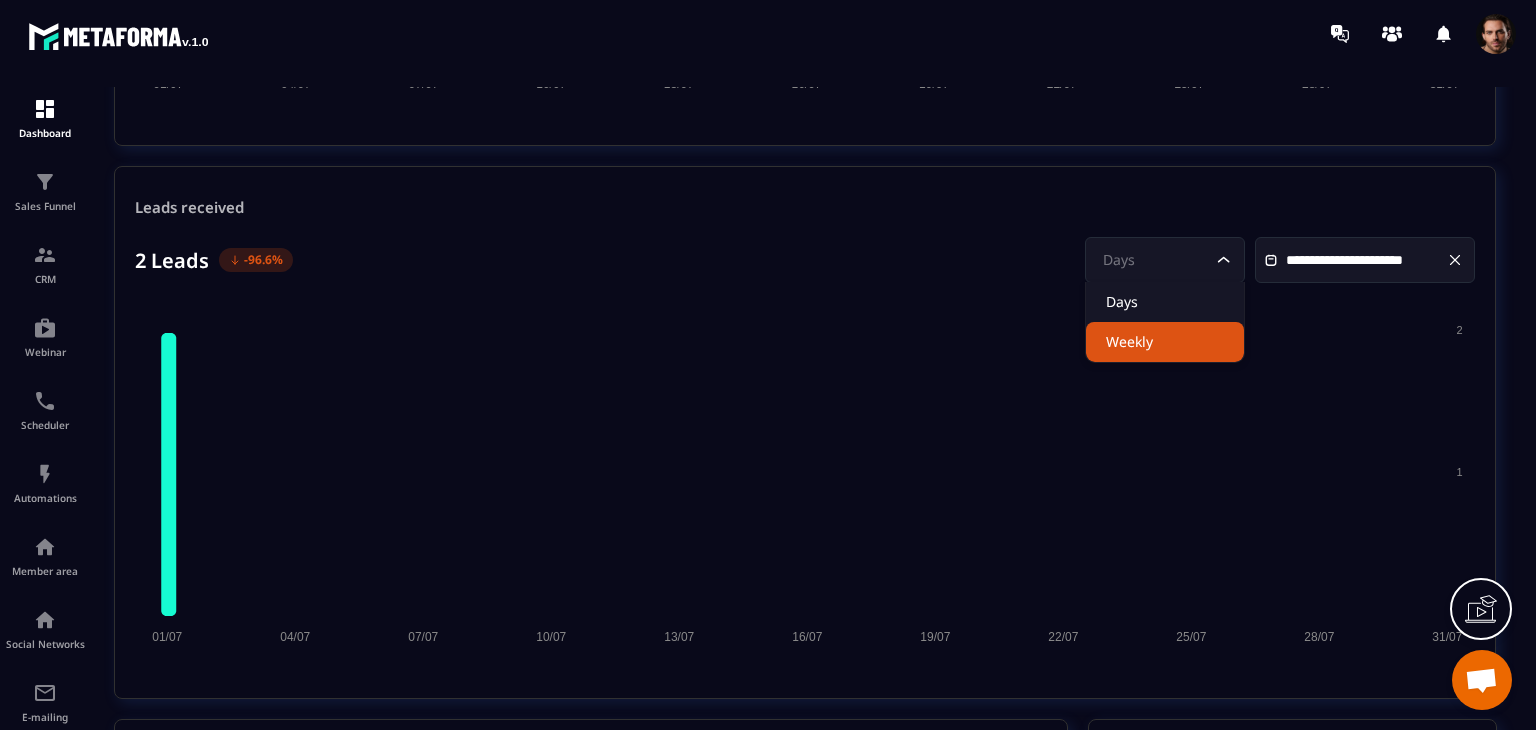 click on "Weekly" 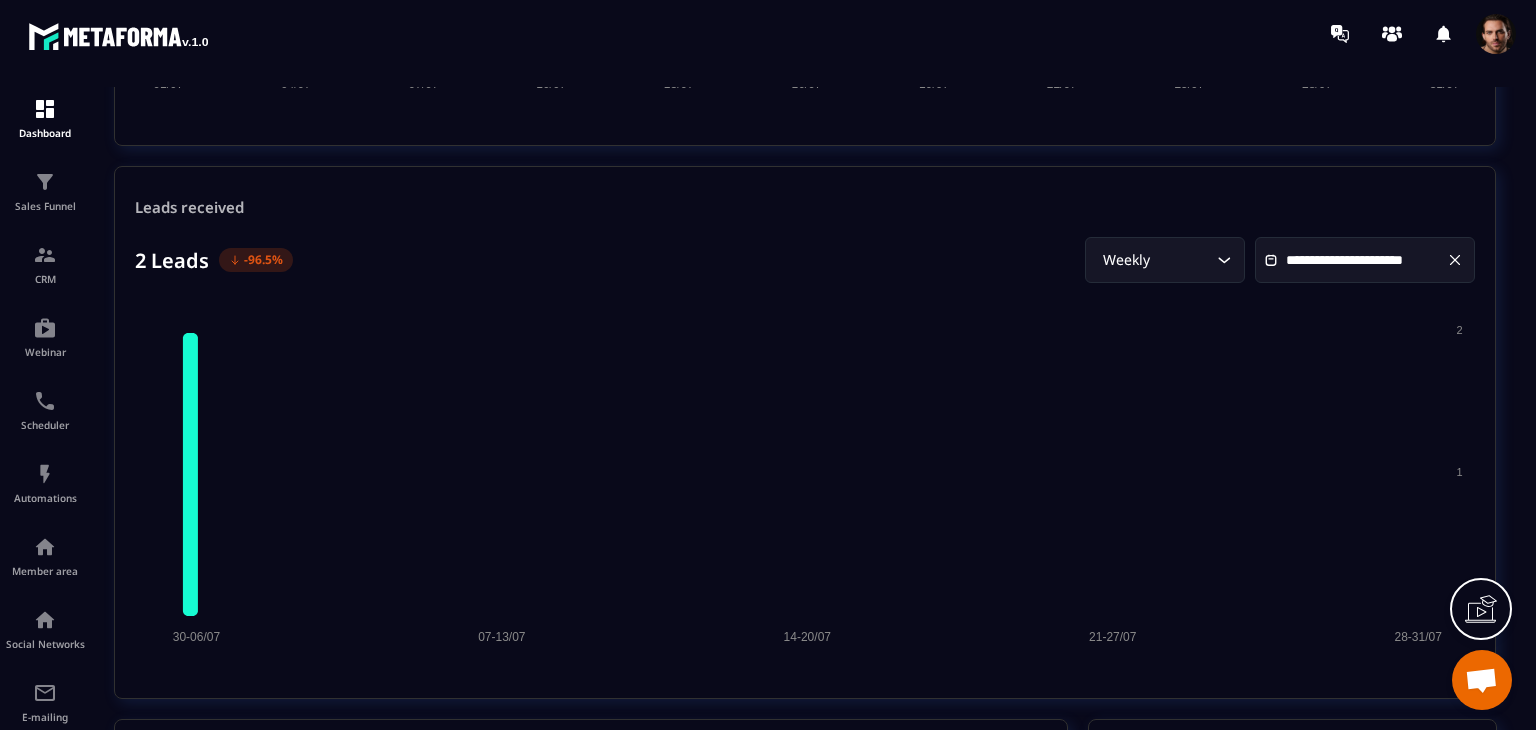 click on "Weekly Loading..." 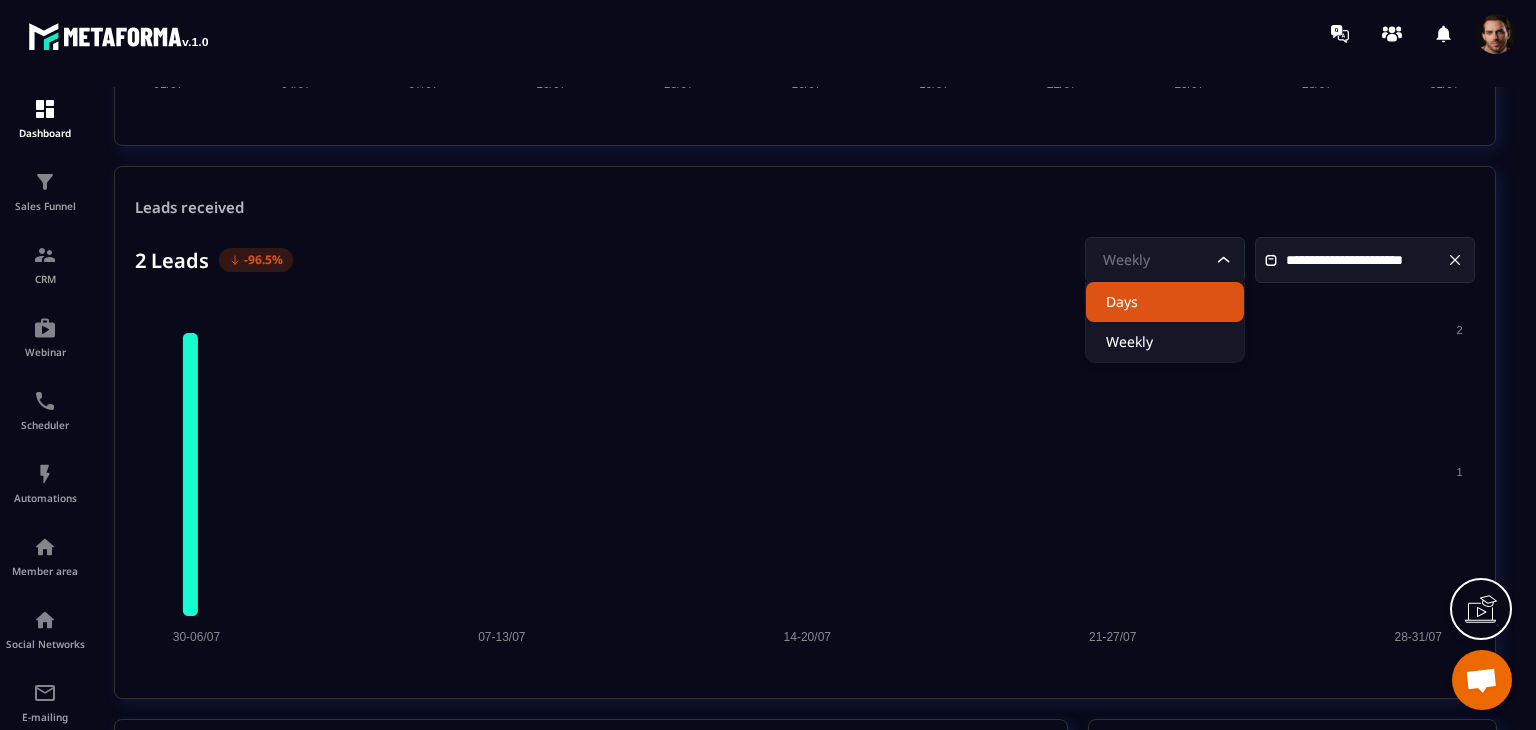 click on "Days" 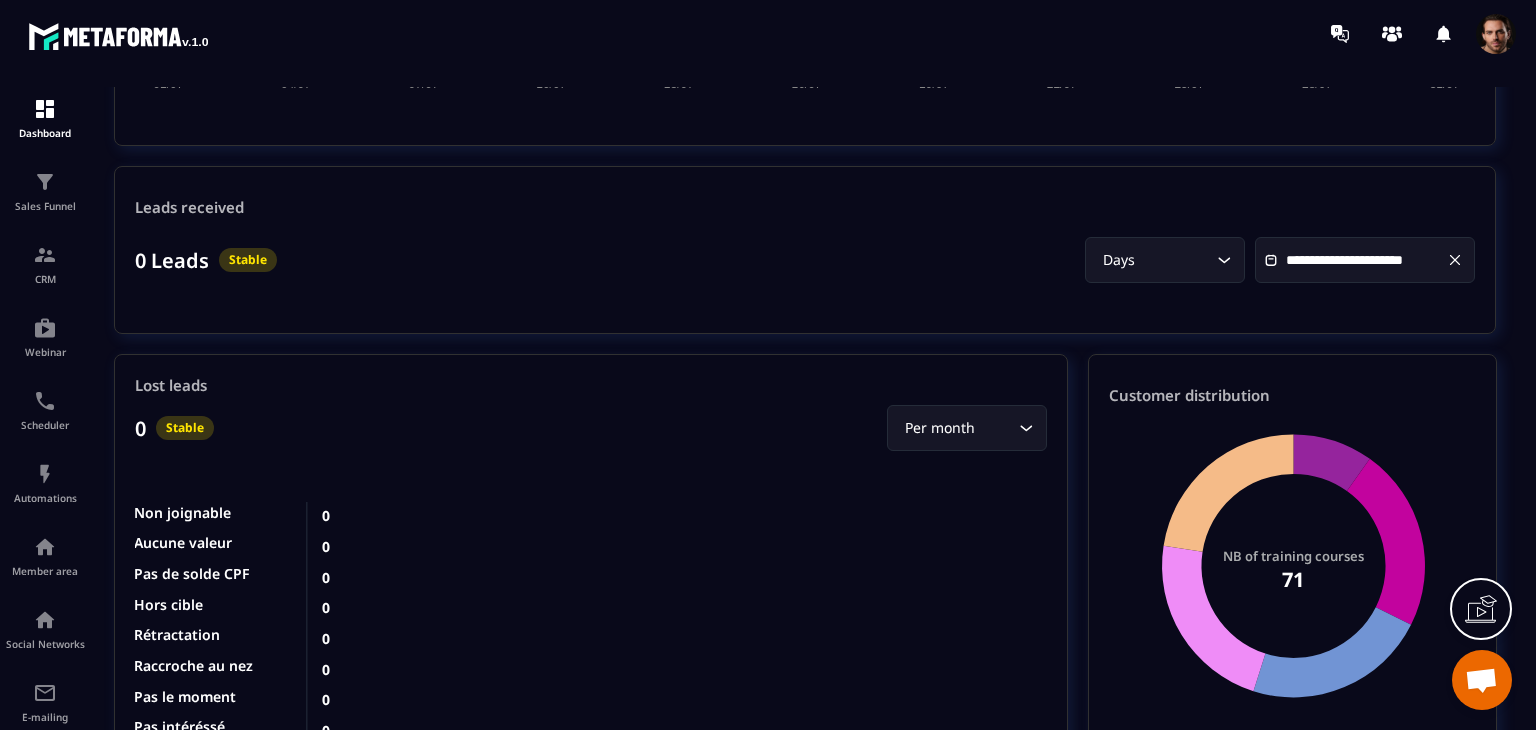 click 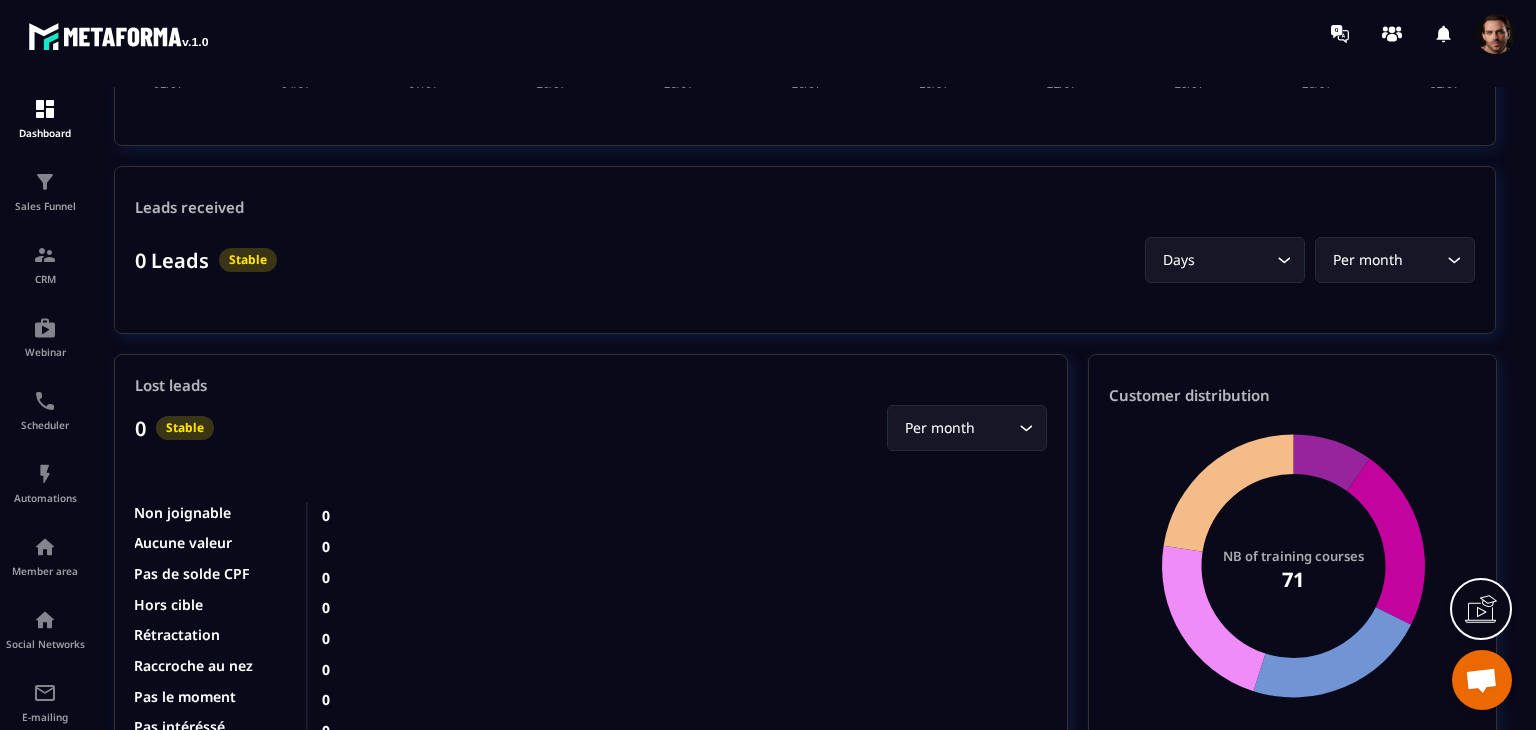 click on "Per month" at bounding box center [1385, 260] 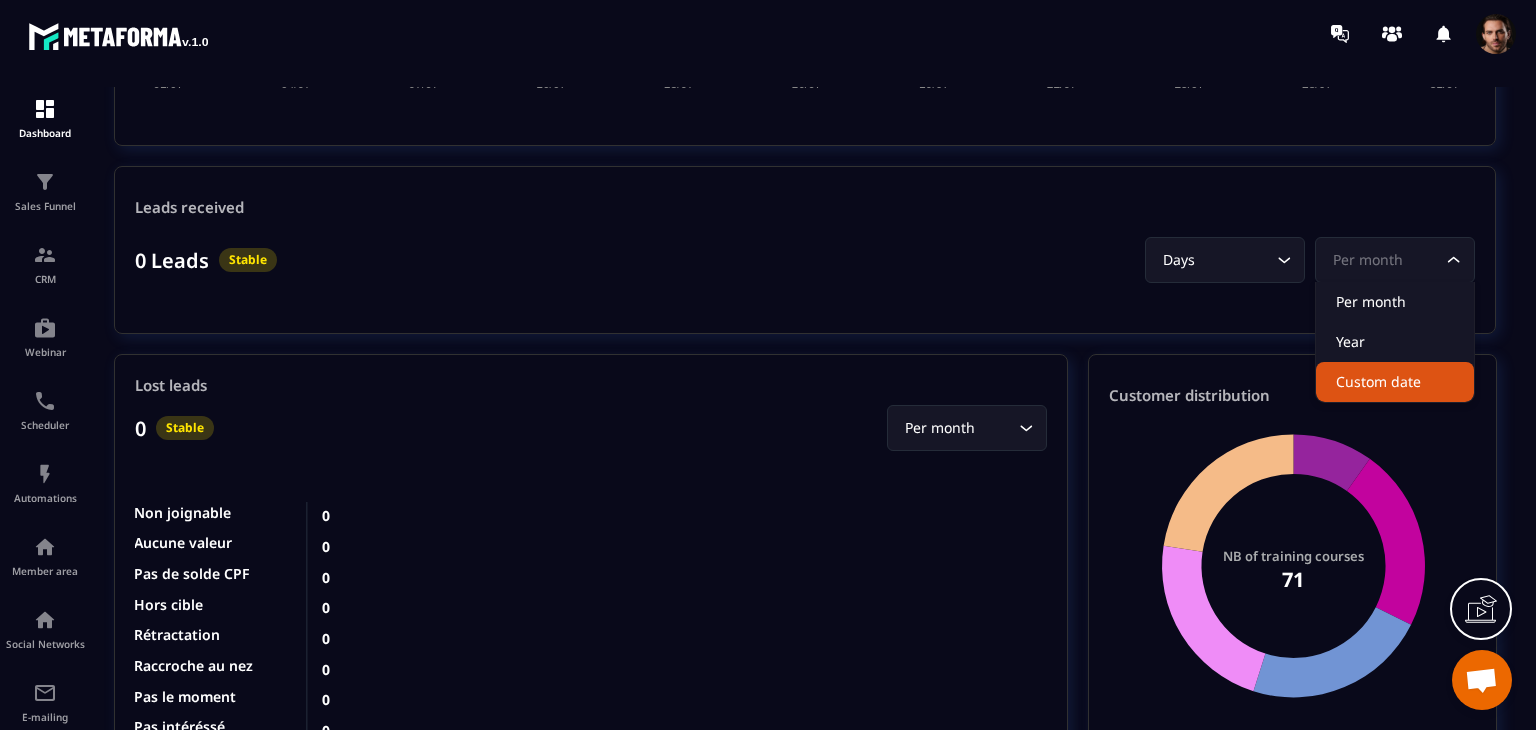 click on "Custom date" 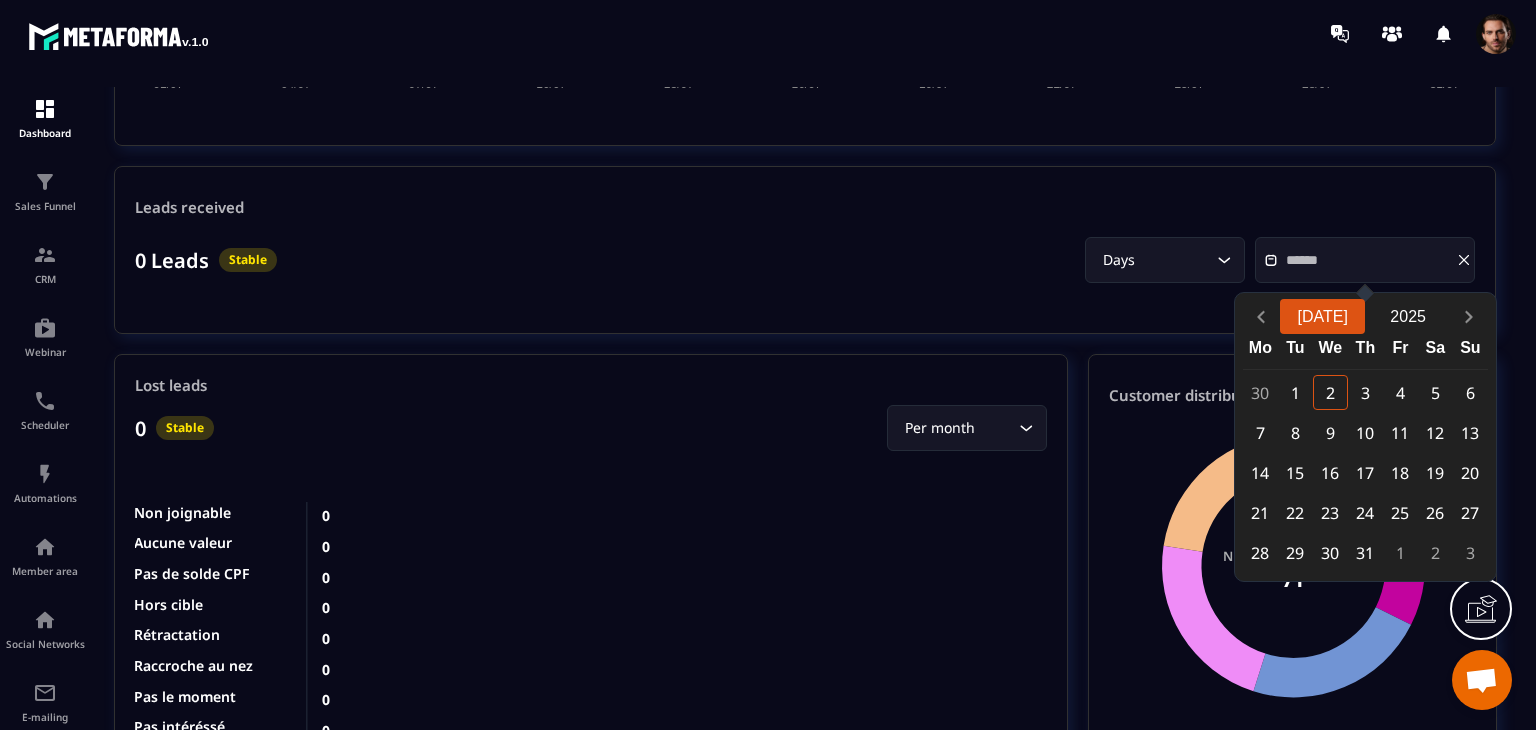 click on "[DATE]" 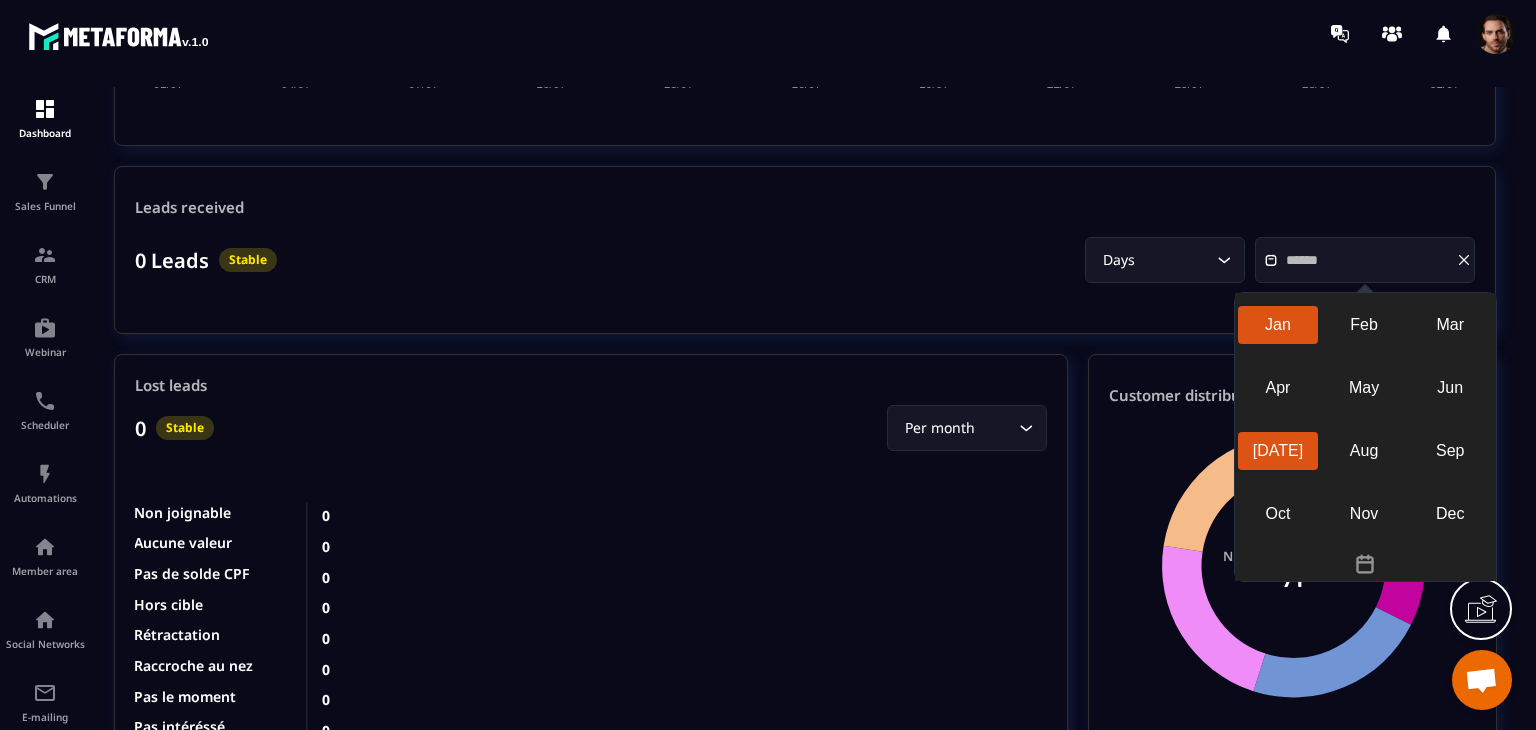 click on "Jan" at bounding box center (1278, 325) 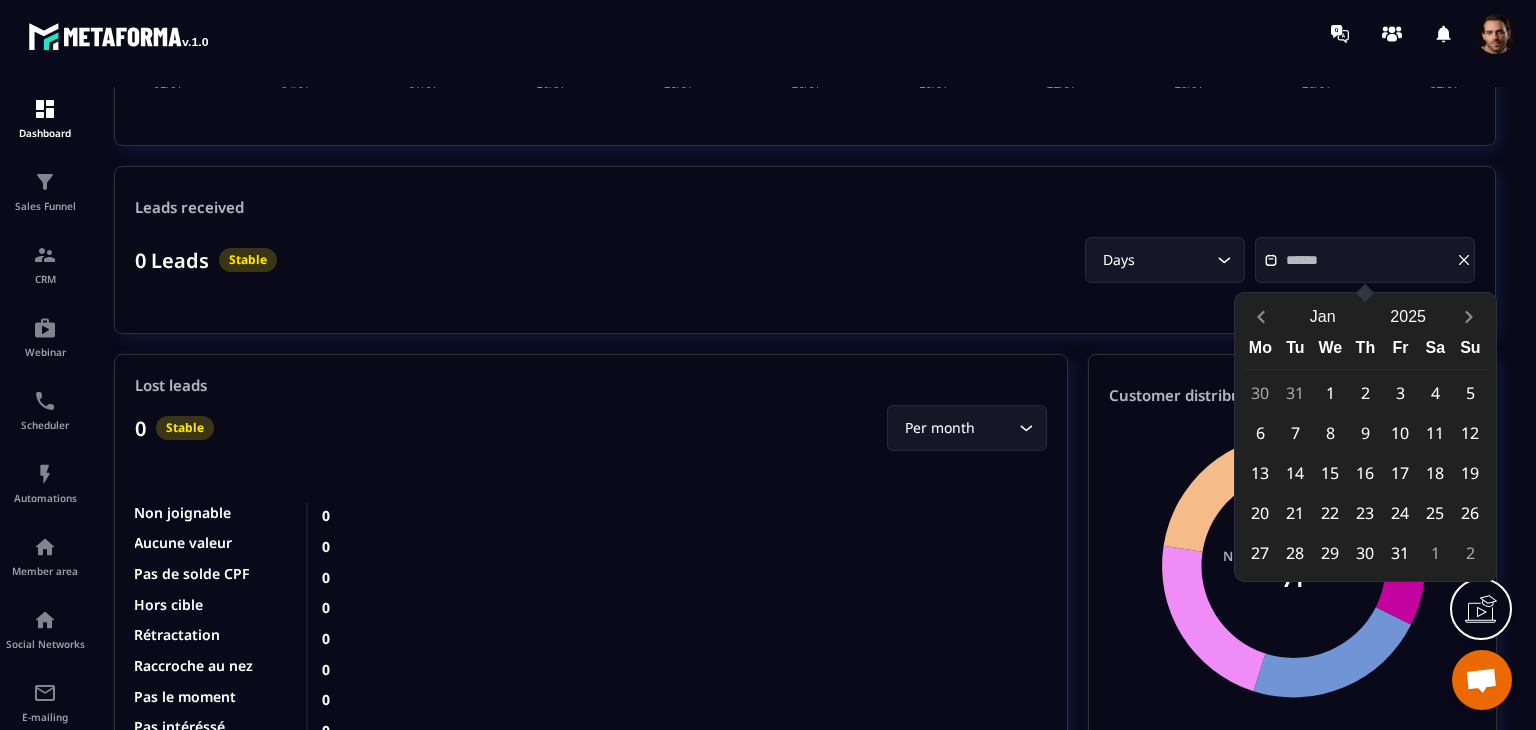 click on "1" at bounding box center (1330, 392) 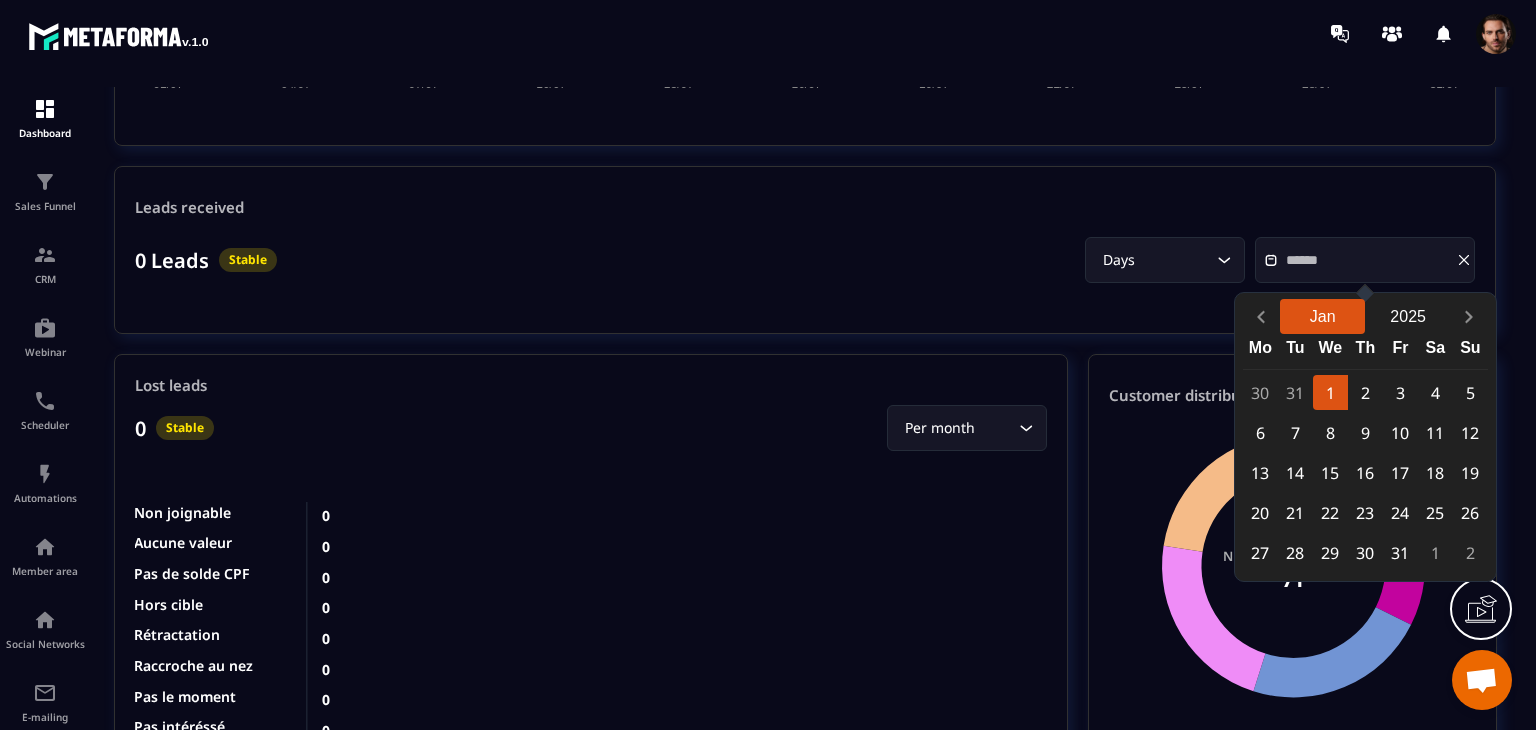 click on "Jan" 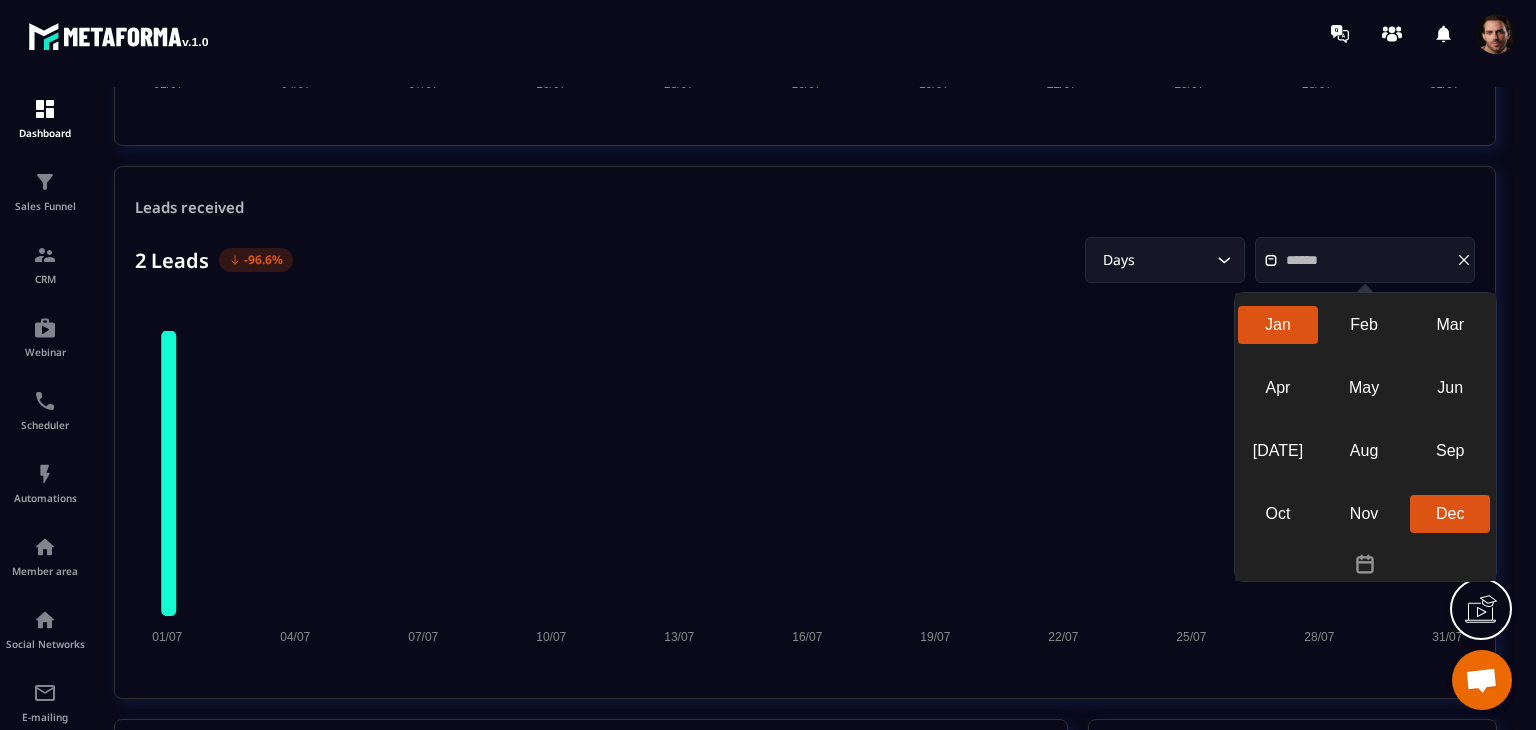 click on "Dec" at bounding box center (1450, 514) 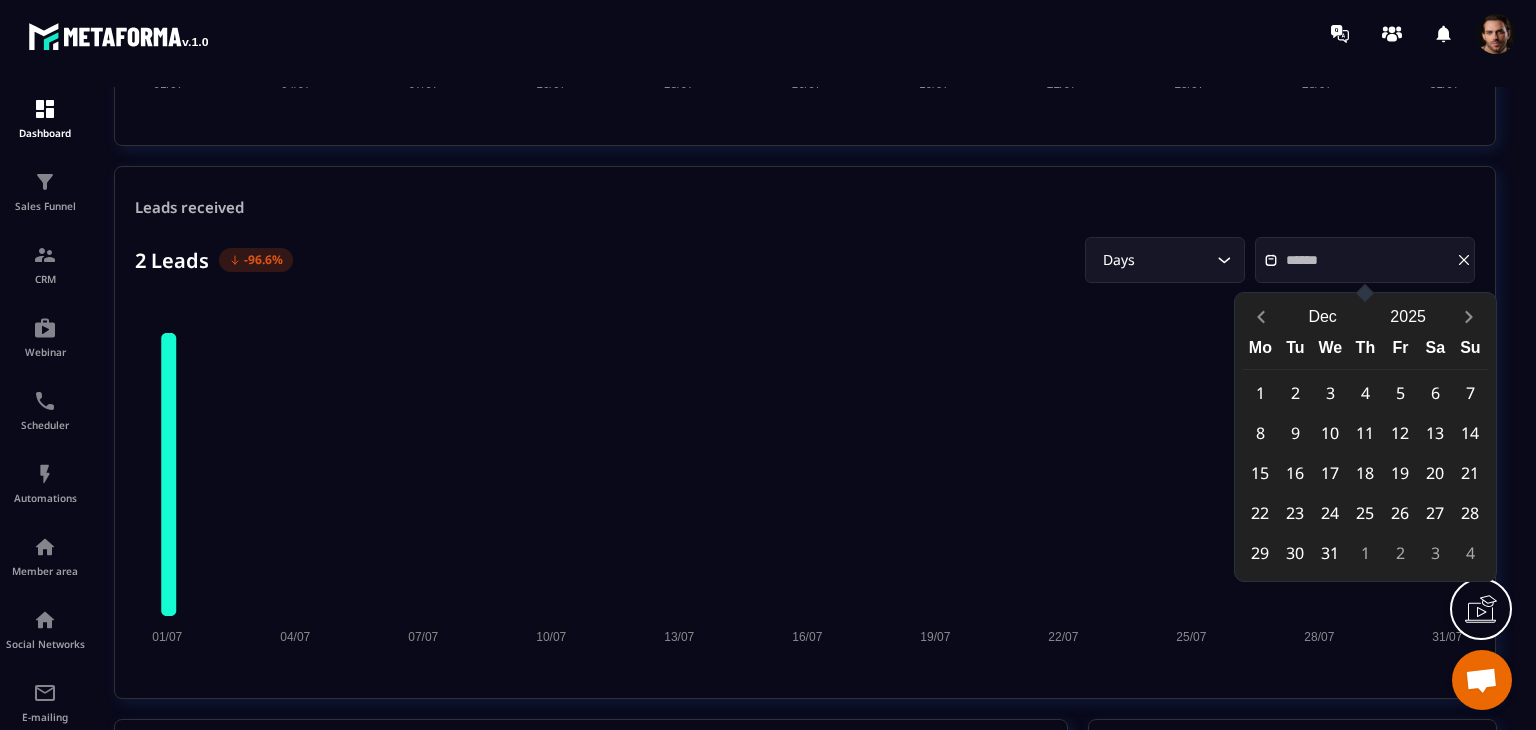 click on "31" at bounding box center (1330, 552) 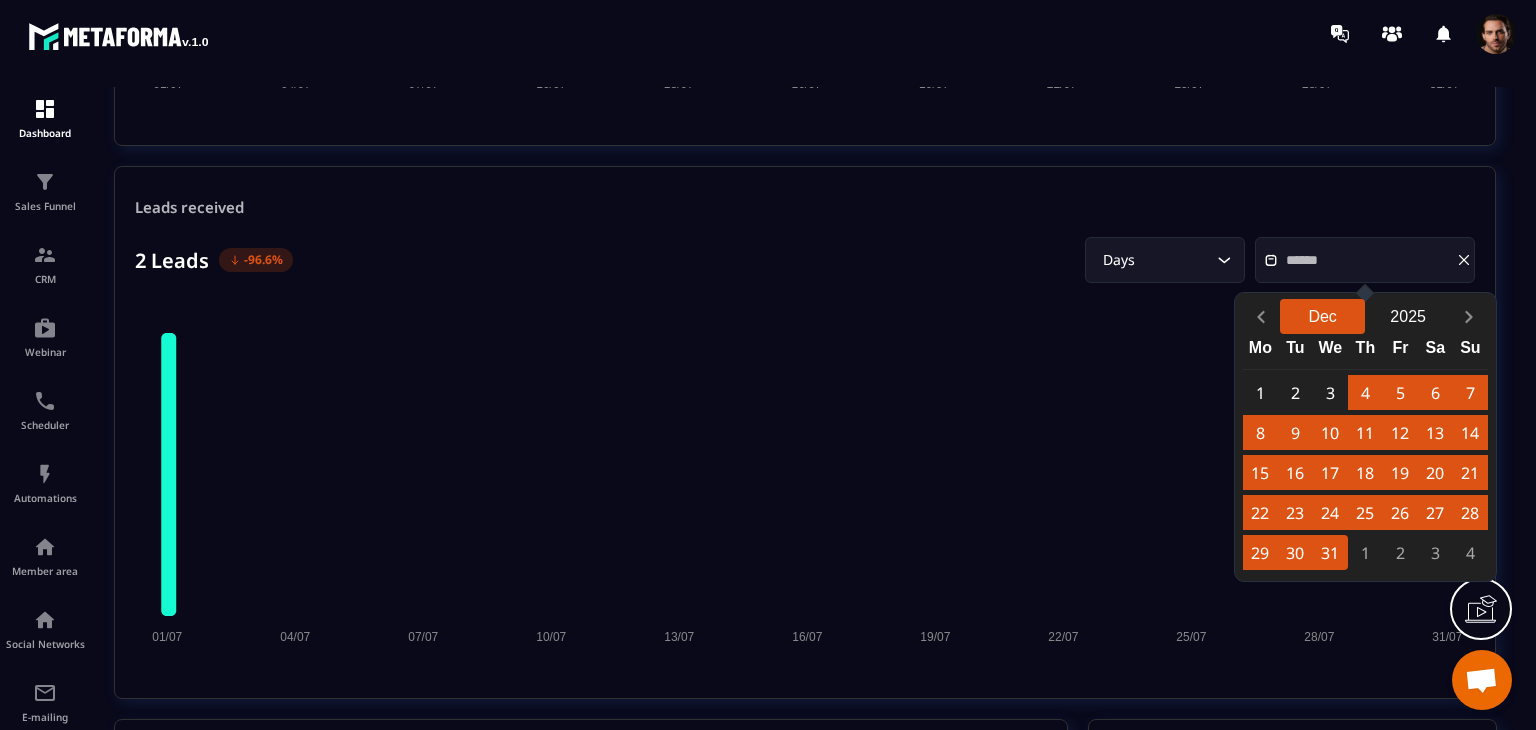 click on "Dec" 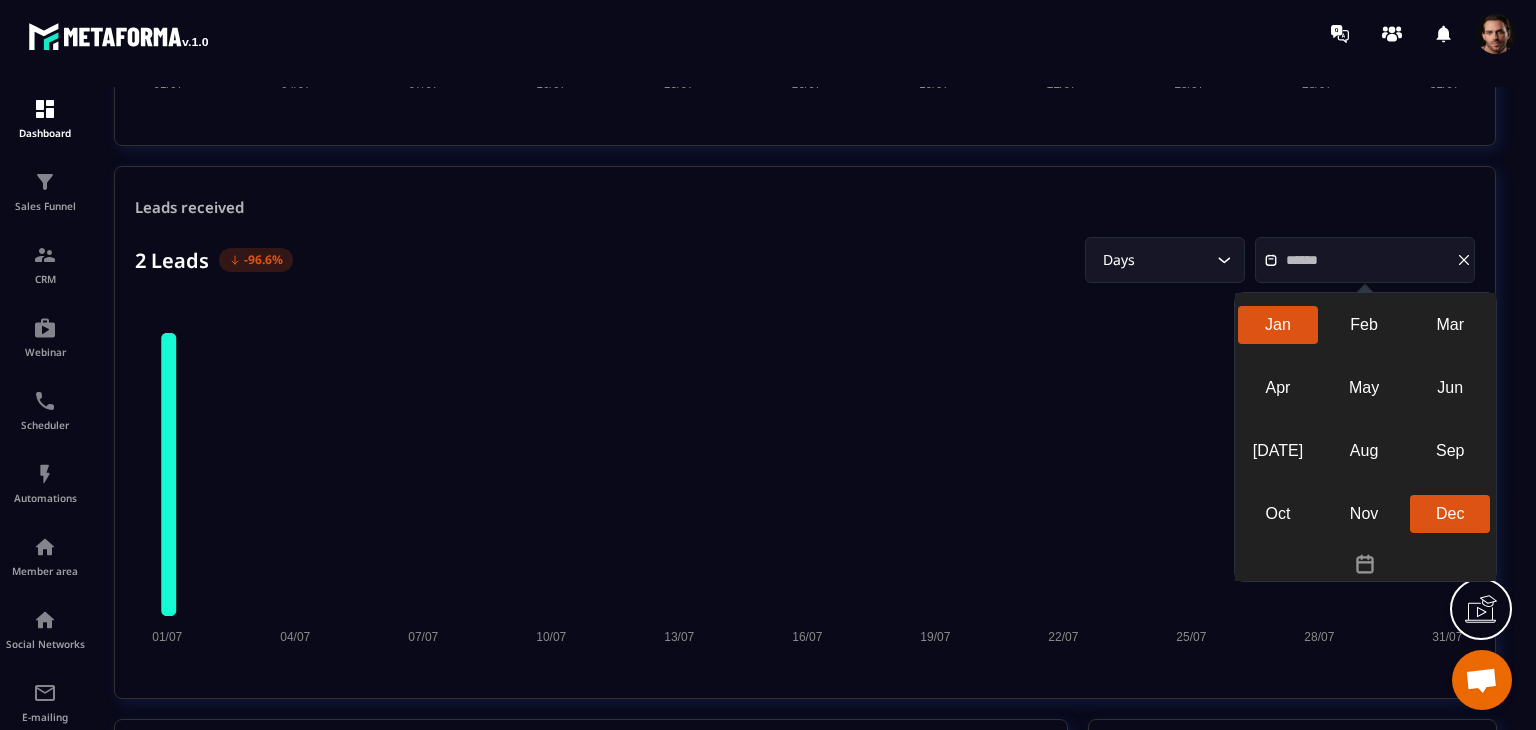 click on "Jan" at bounding box center (1278, 325) 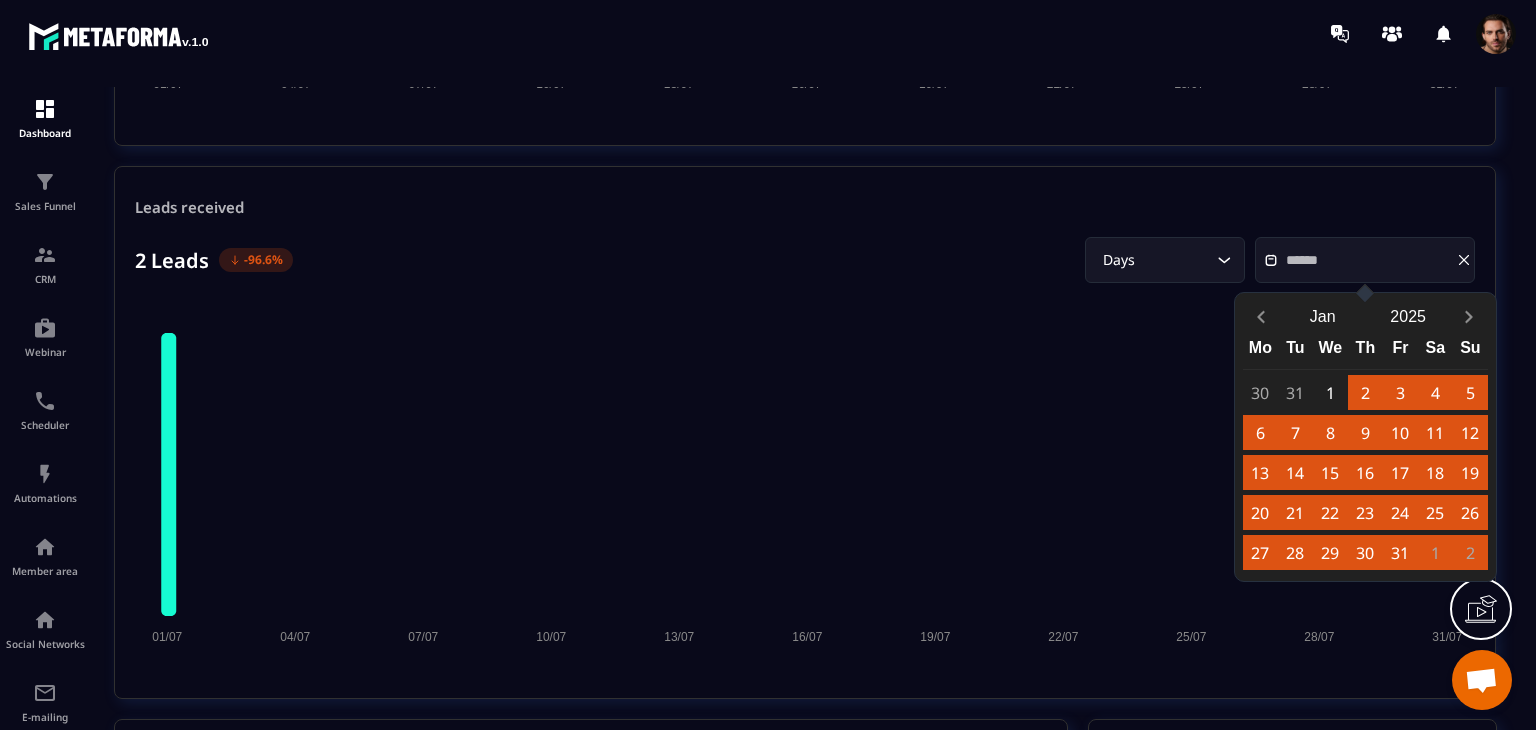 click on "1" at bounding box center [1330, 392] 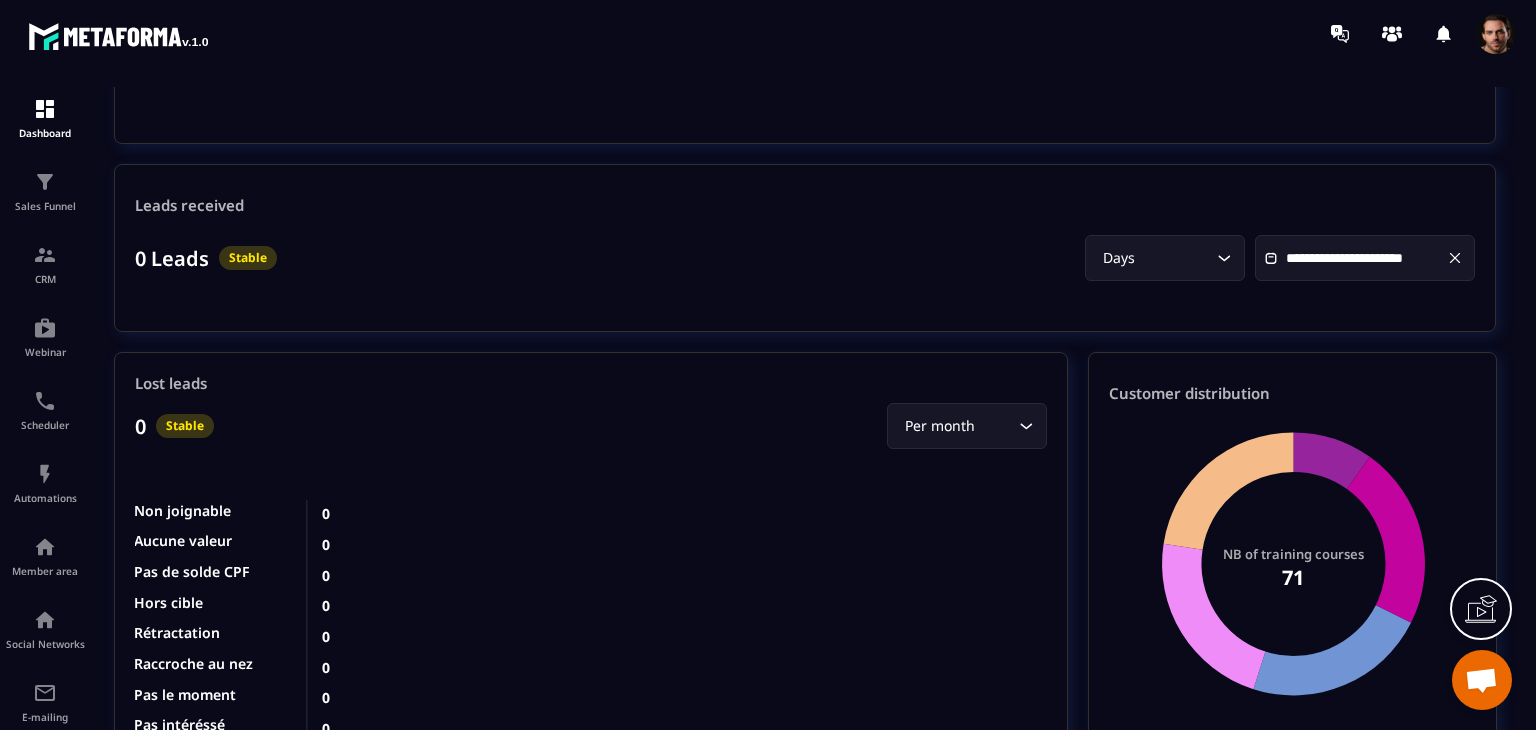 scroll, scrollTop: 1434, scrollLeft: 0, axis: vertical 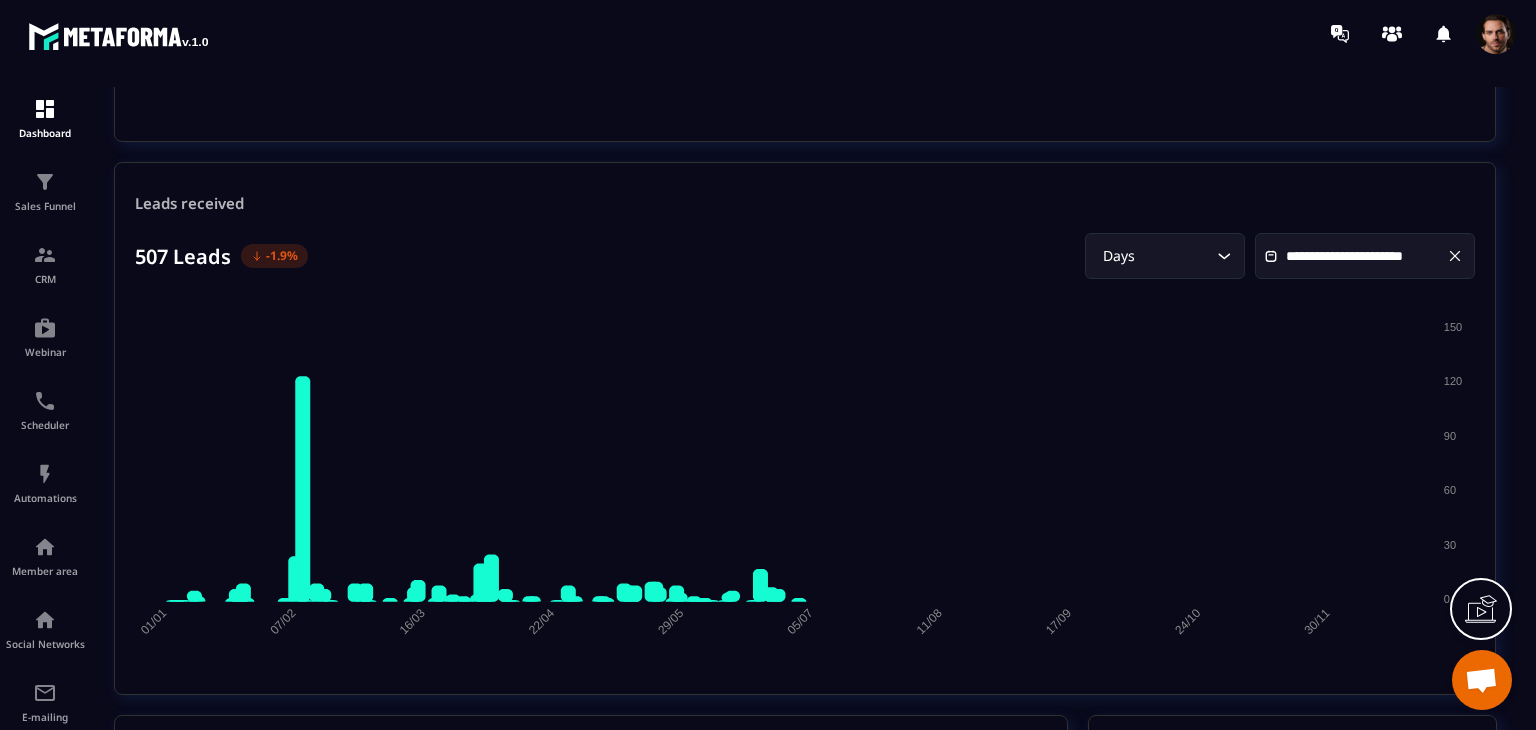 click at bounding box center (1496, 34) 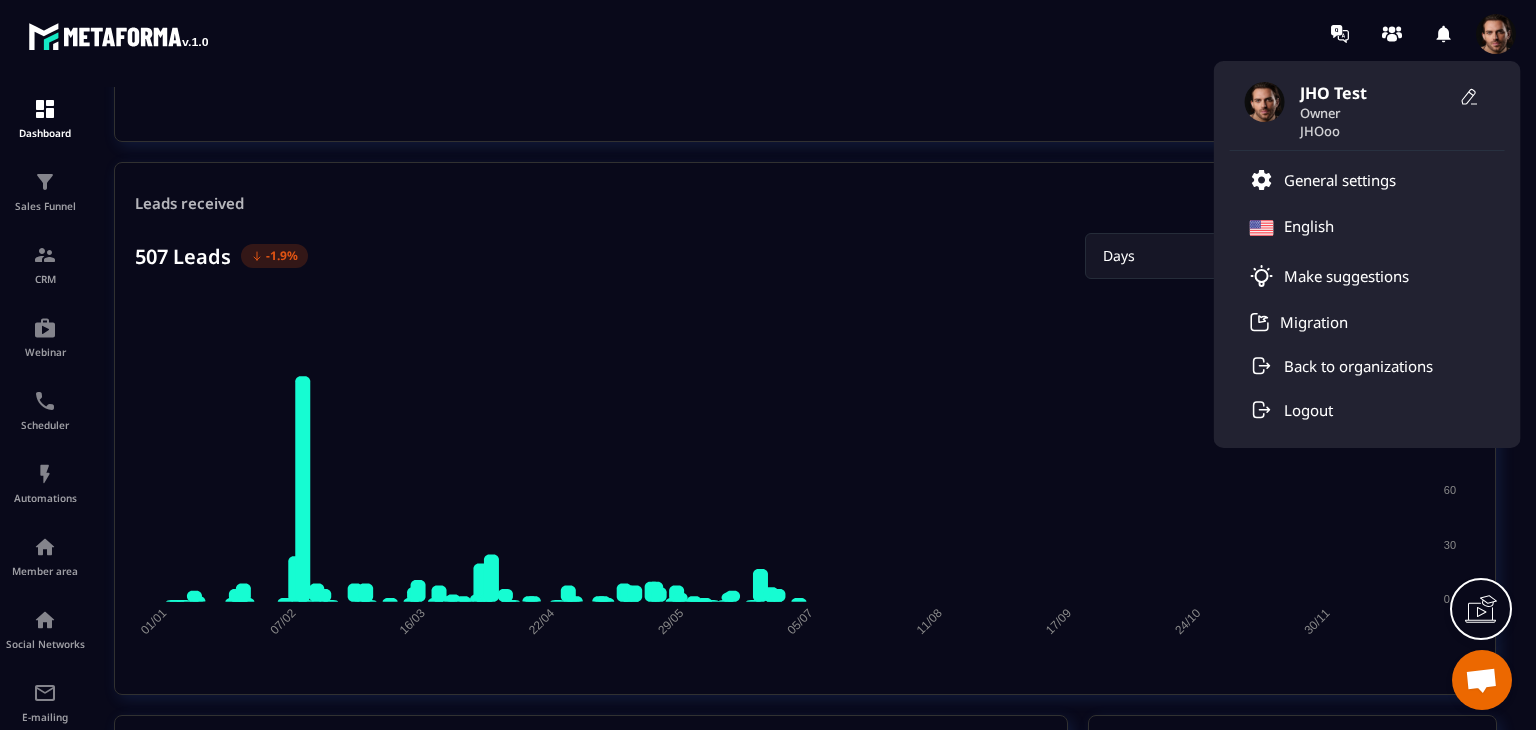 click on "JHO Test Owner JHOoo General settings English Make suggestions Migration Back to organizations Logout" at bounding box center (885, 33) 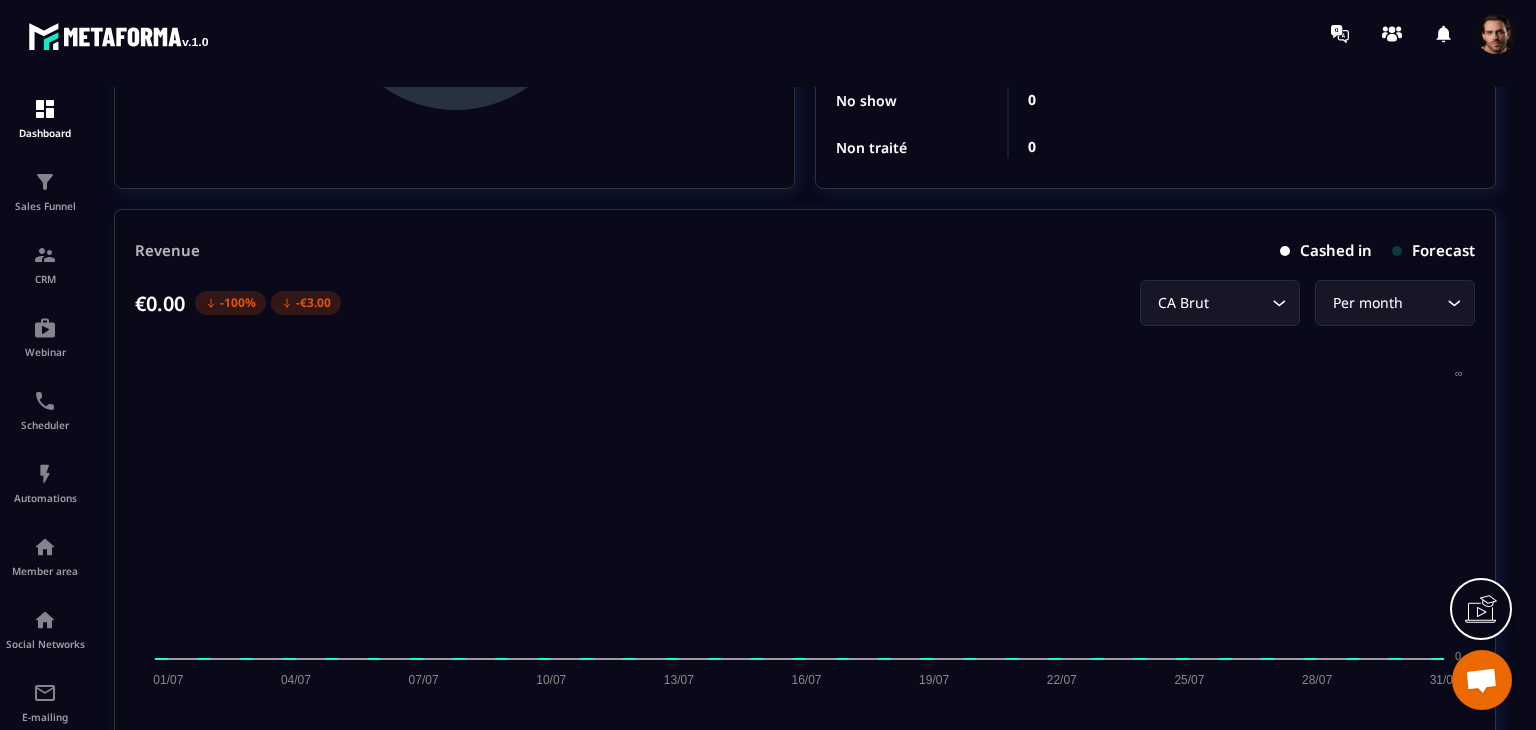 scroll, scrollTop: 0, scrollLeft: 0, axis: both 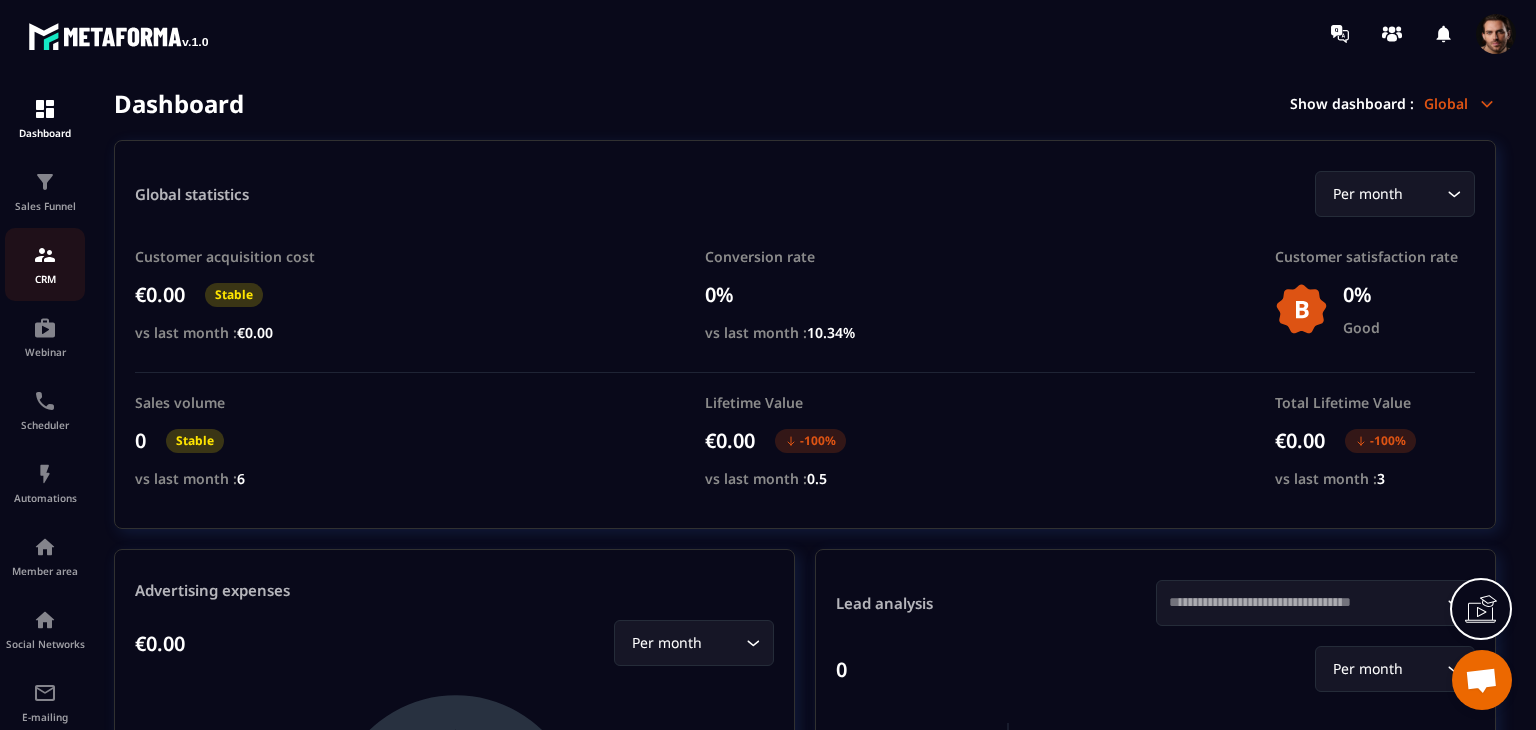 click at bounding box center (45, 255) 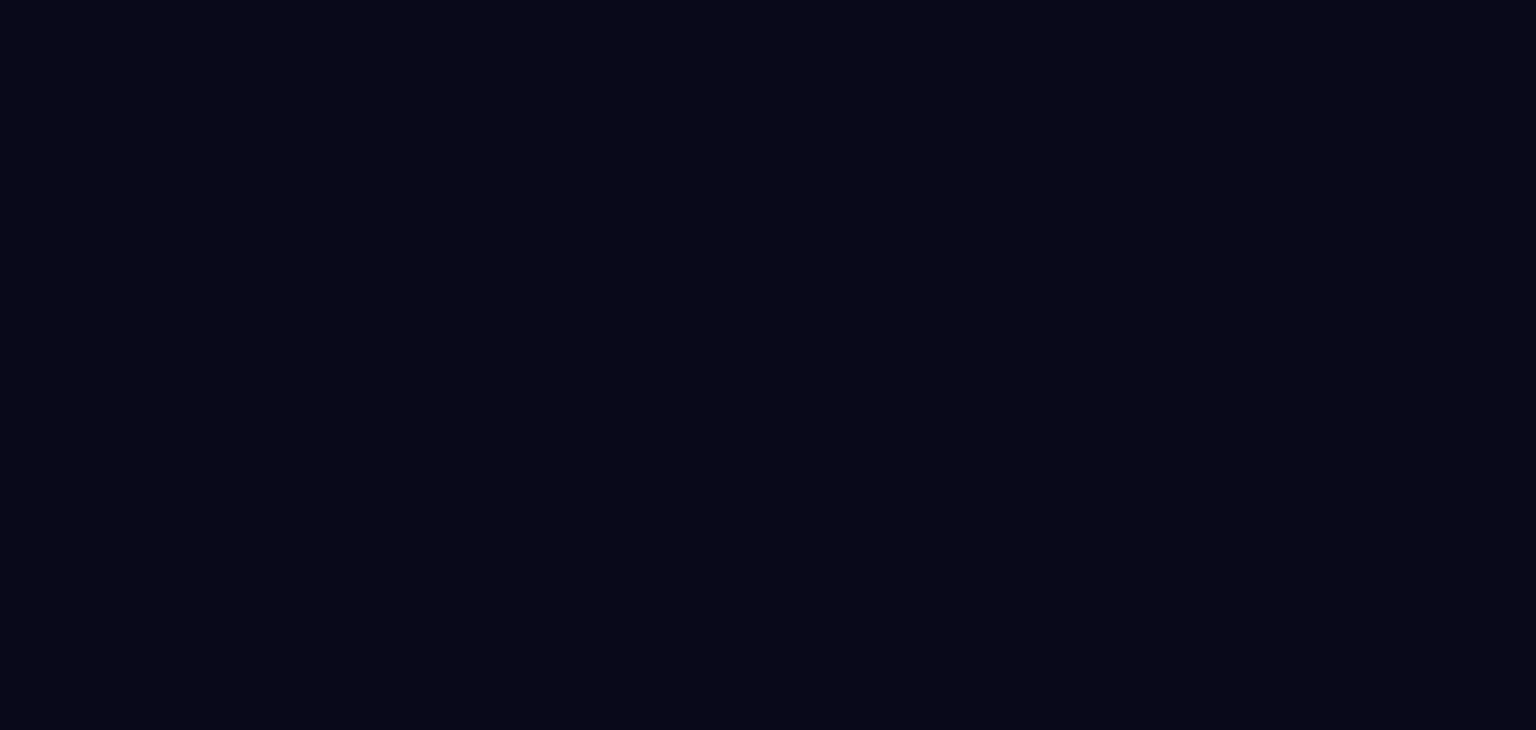 scroll, scrollTop: 0, scrollLeft: 0, axis: both 